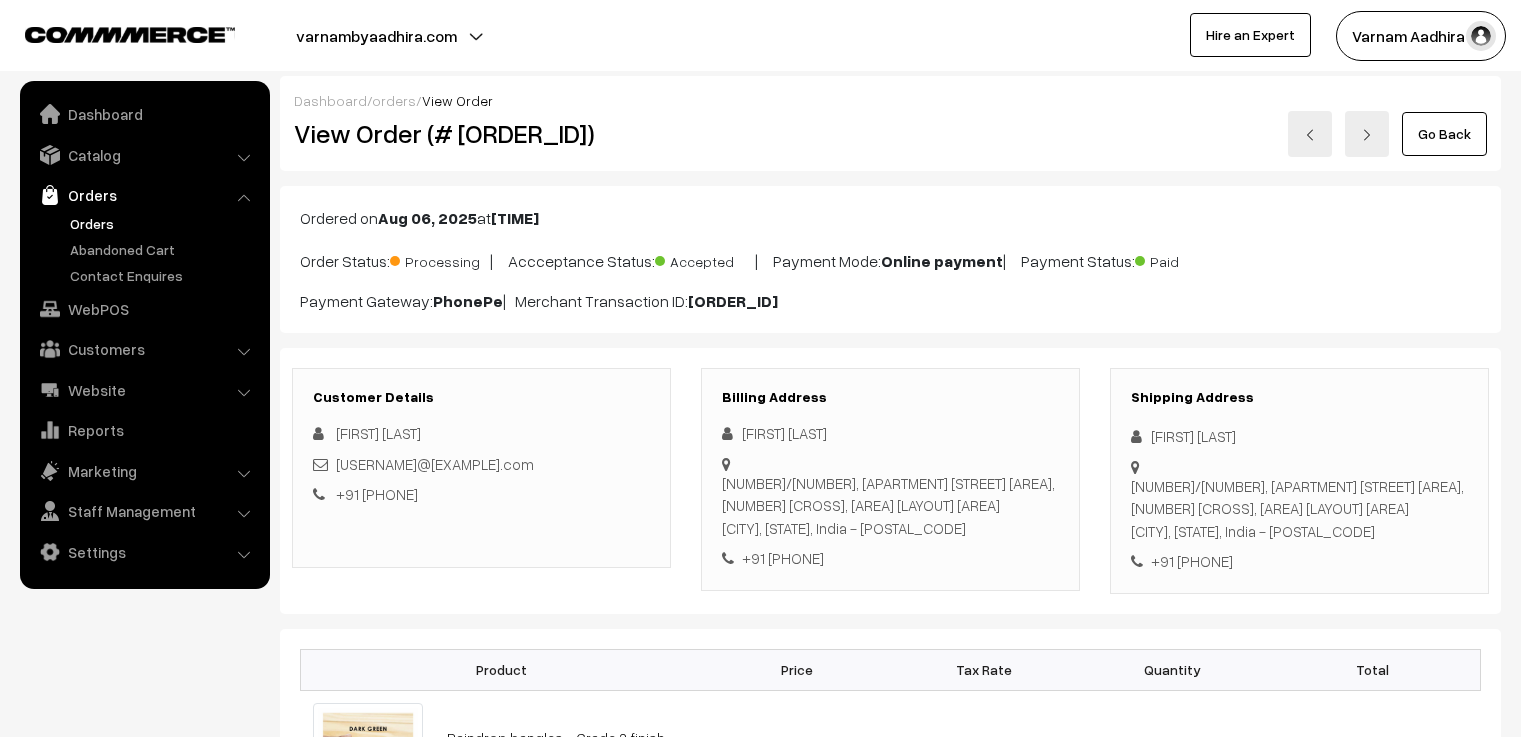scroll, scrollTop: 0, scrollLeft: 0, axis: both 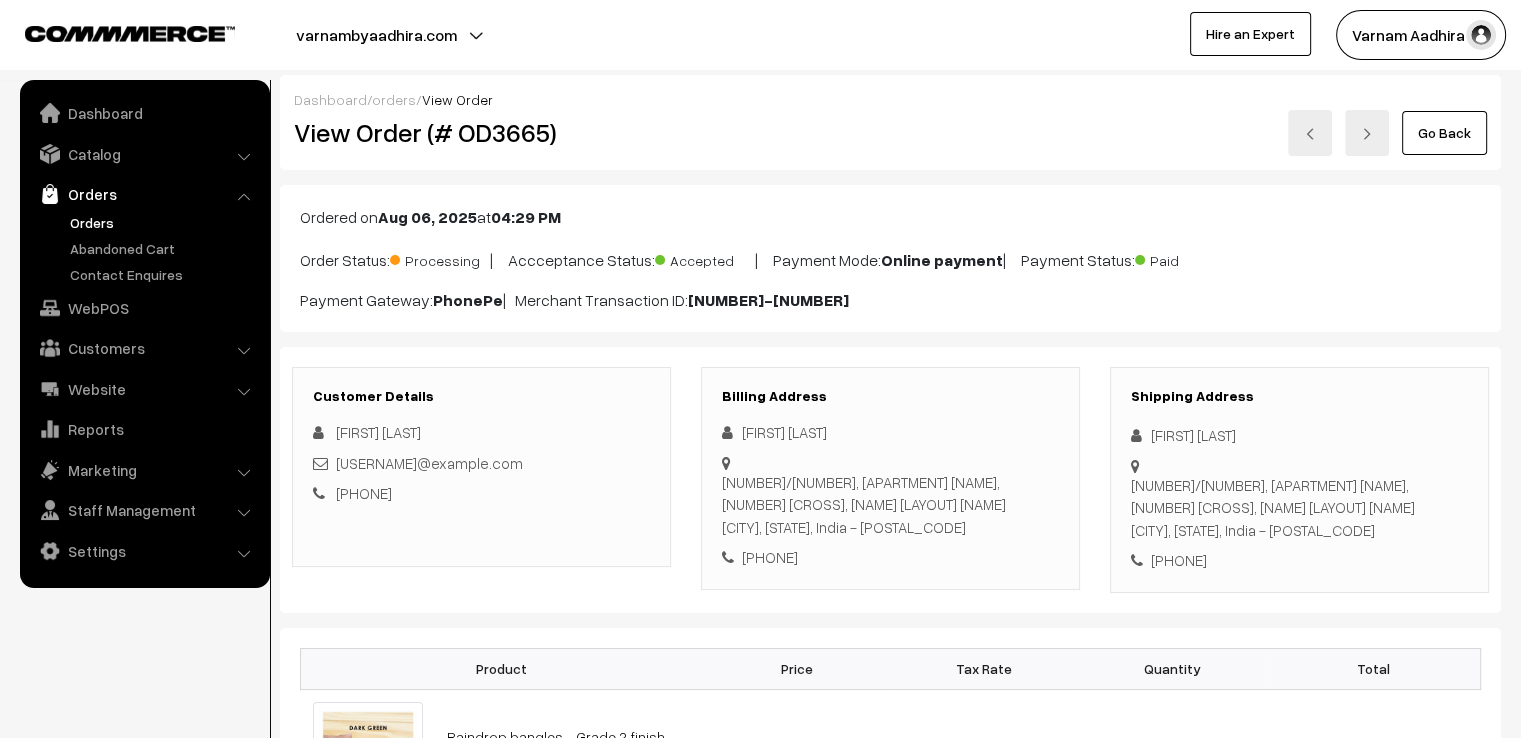 click on "Go Back" at bounding box center (1444, 133) 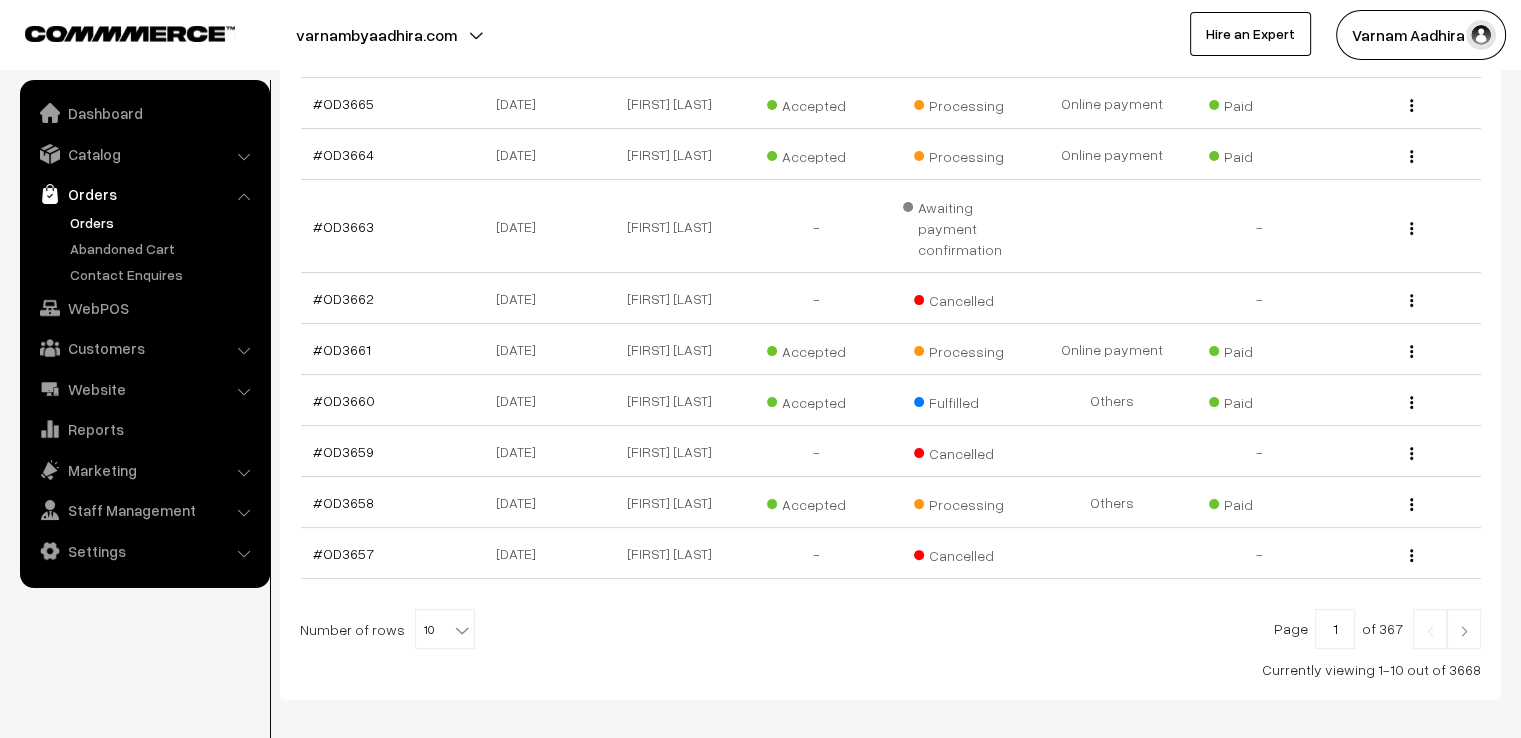 scroll, scrollTop: 491, scrollLeft: 0, axis: vertical 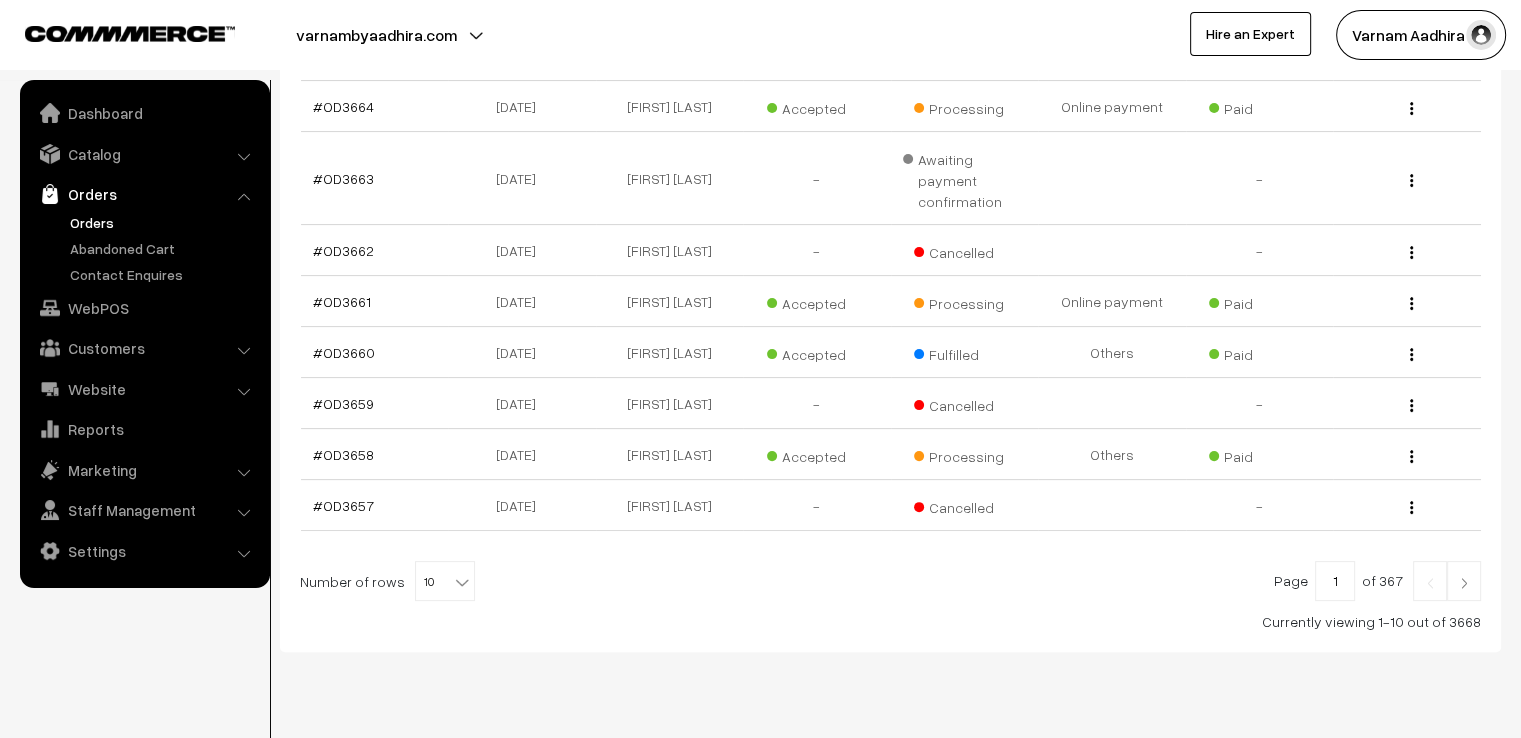 click on "10" at bounding box center [445, 582] 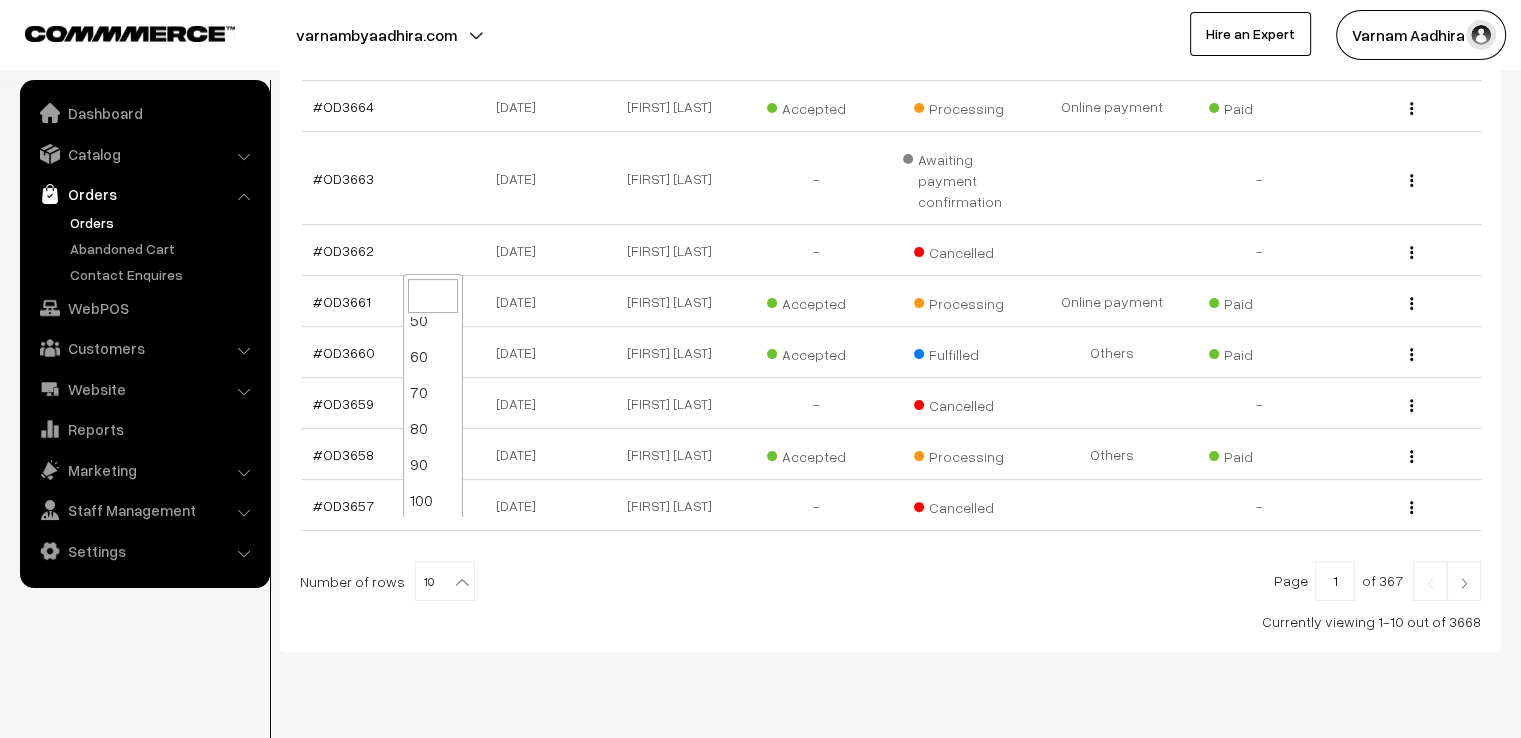 scroll, scrollTop: 160, scrollLeft: 0, axis: vertical 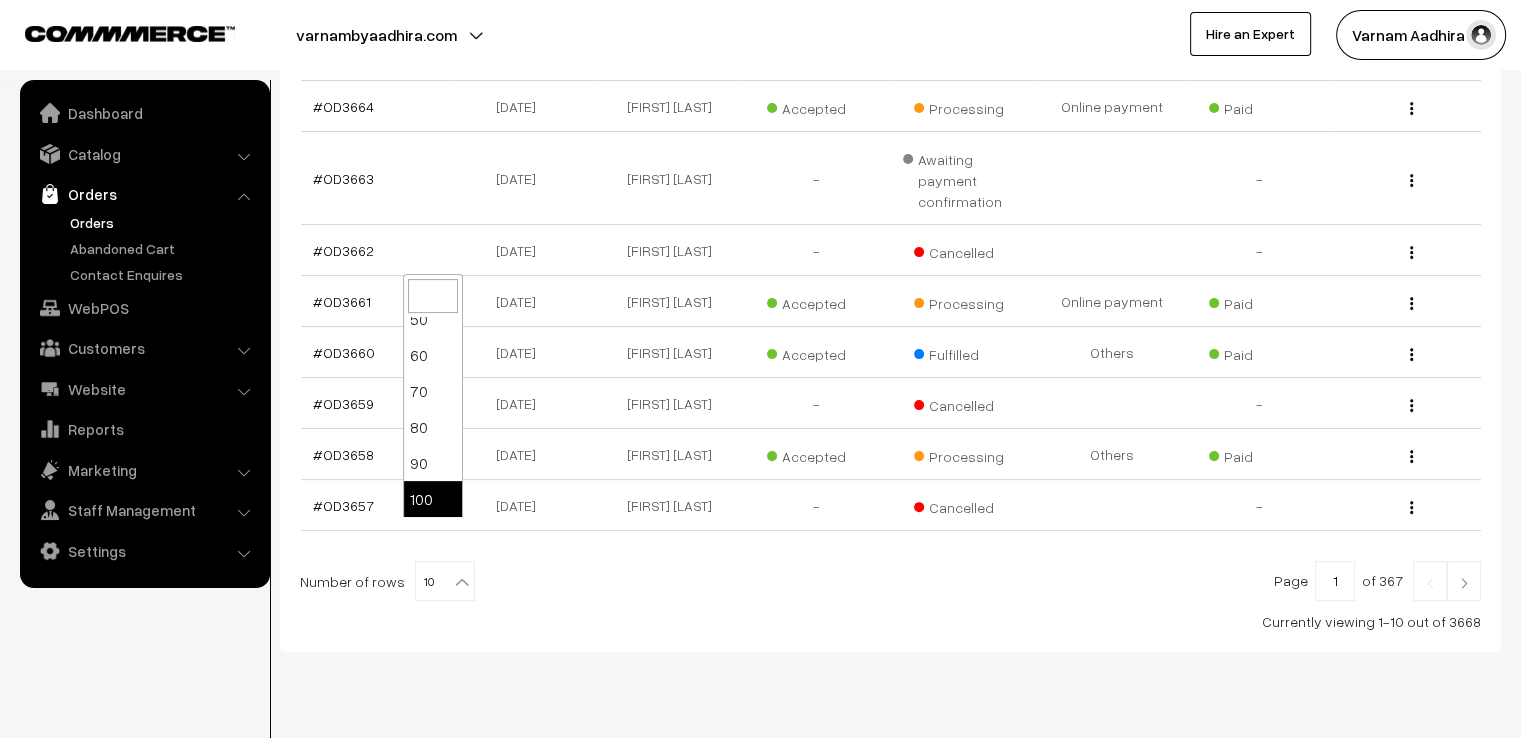 select on "100" 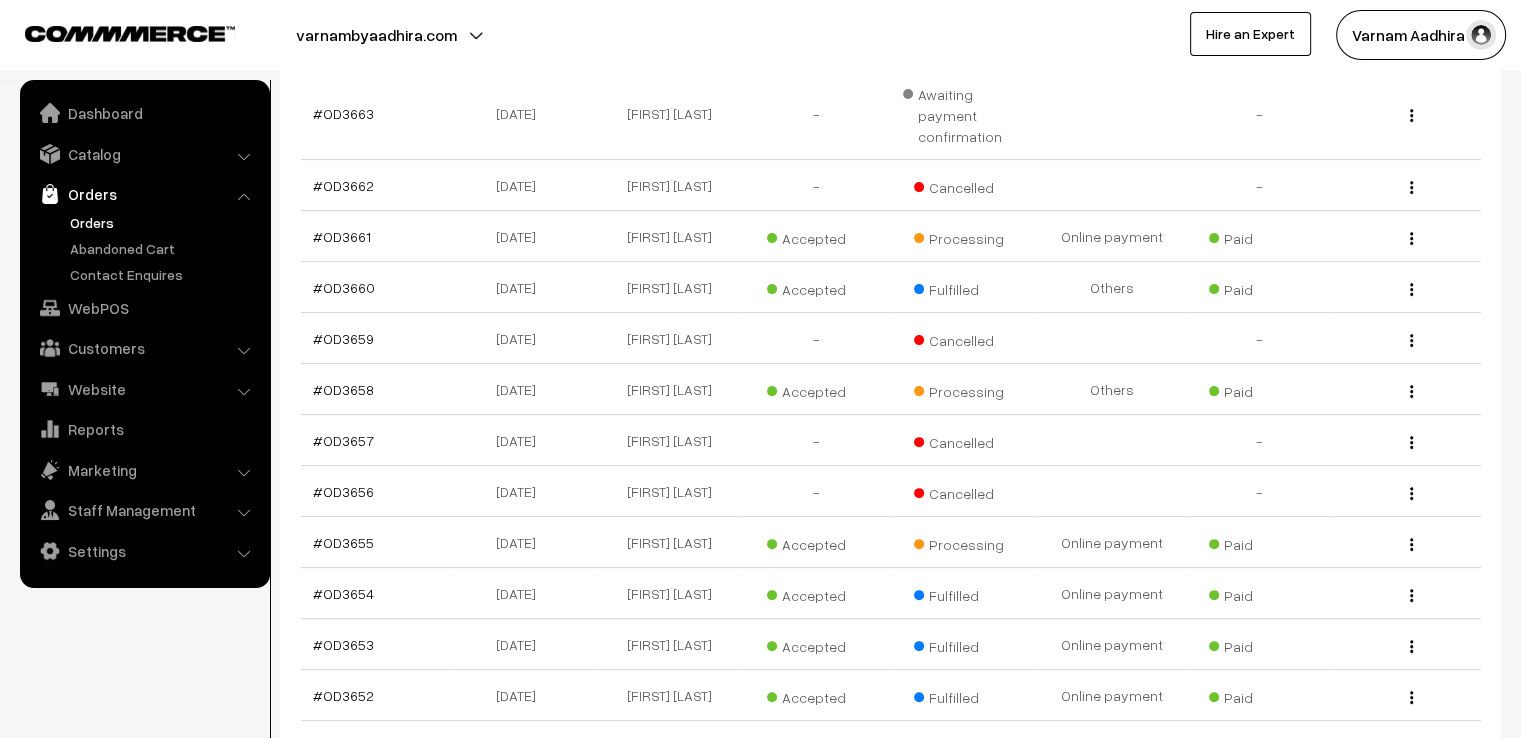 scroll, scrollTop: 560, scrollLeft: 0, axis: vertical 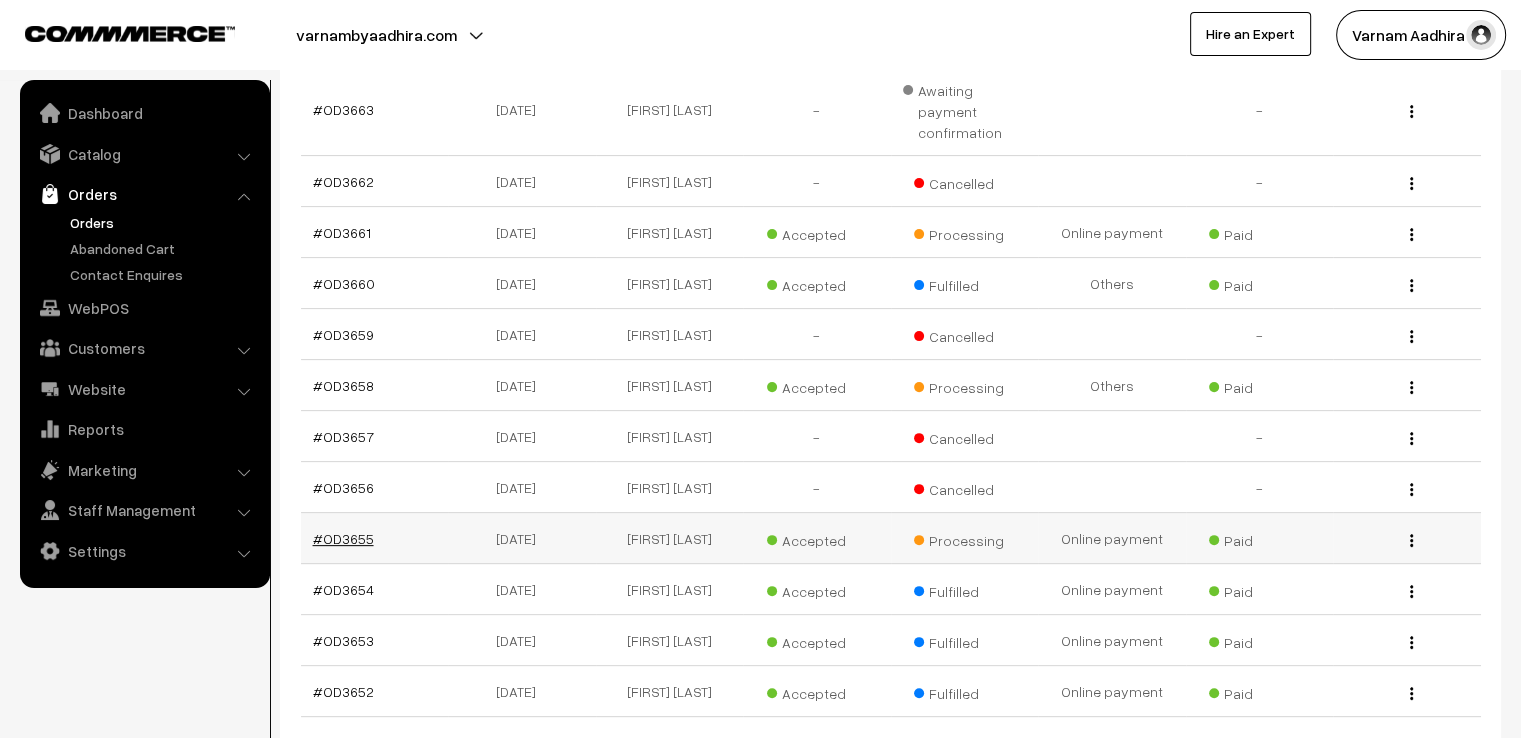 click on "#OD3655" at bounding box center (343, 538) 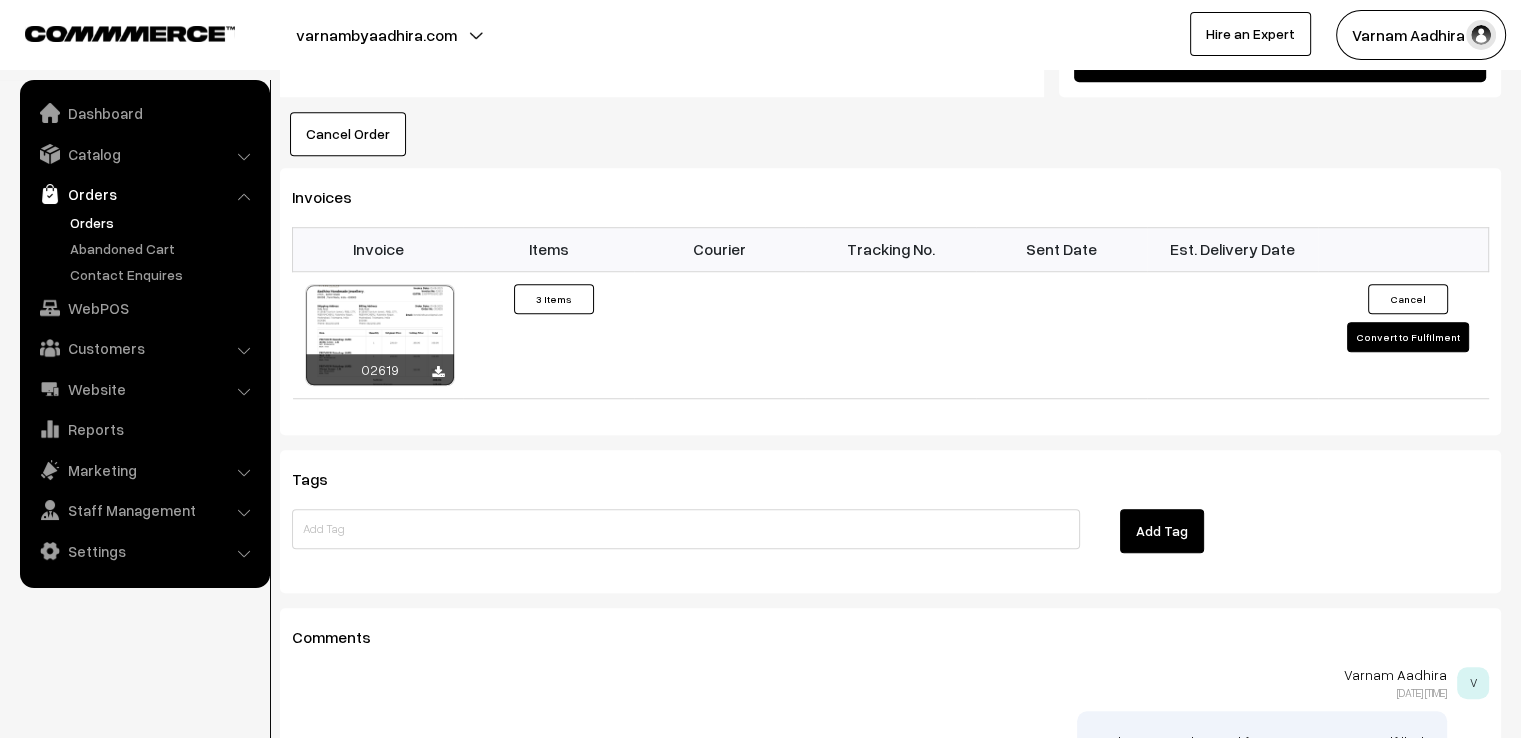 scroll, scrollTop: 1480, scrollLeft: 0, axis: vertical 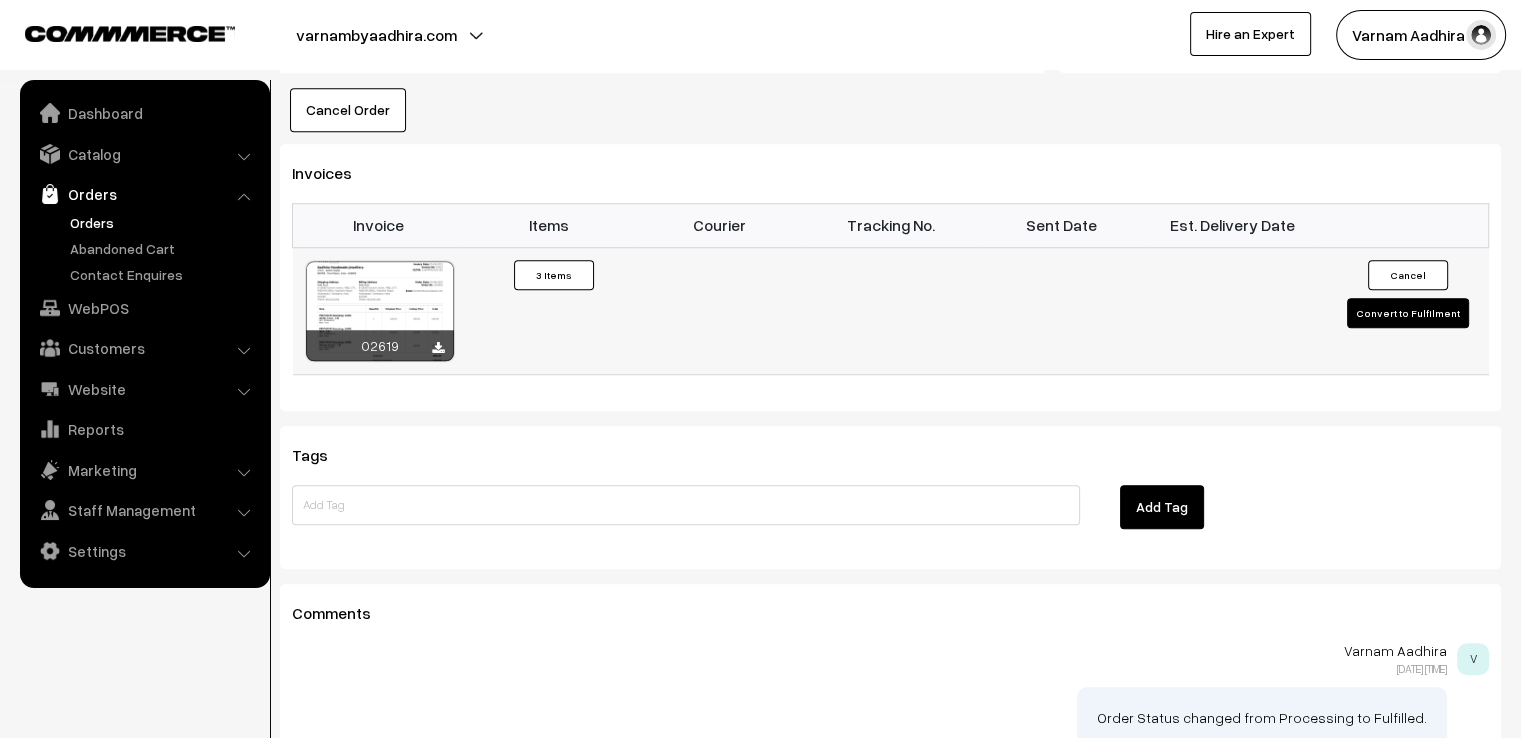 click on "Convert to Fulfilment" at bounding box center (1408, 313) 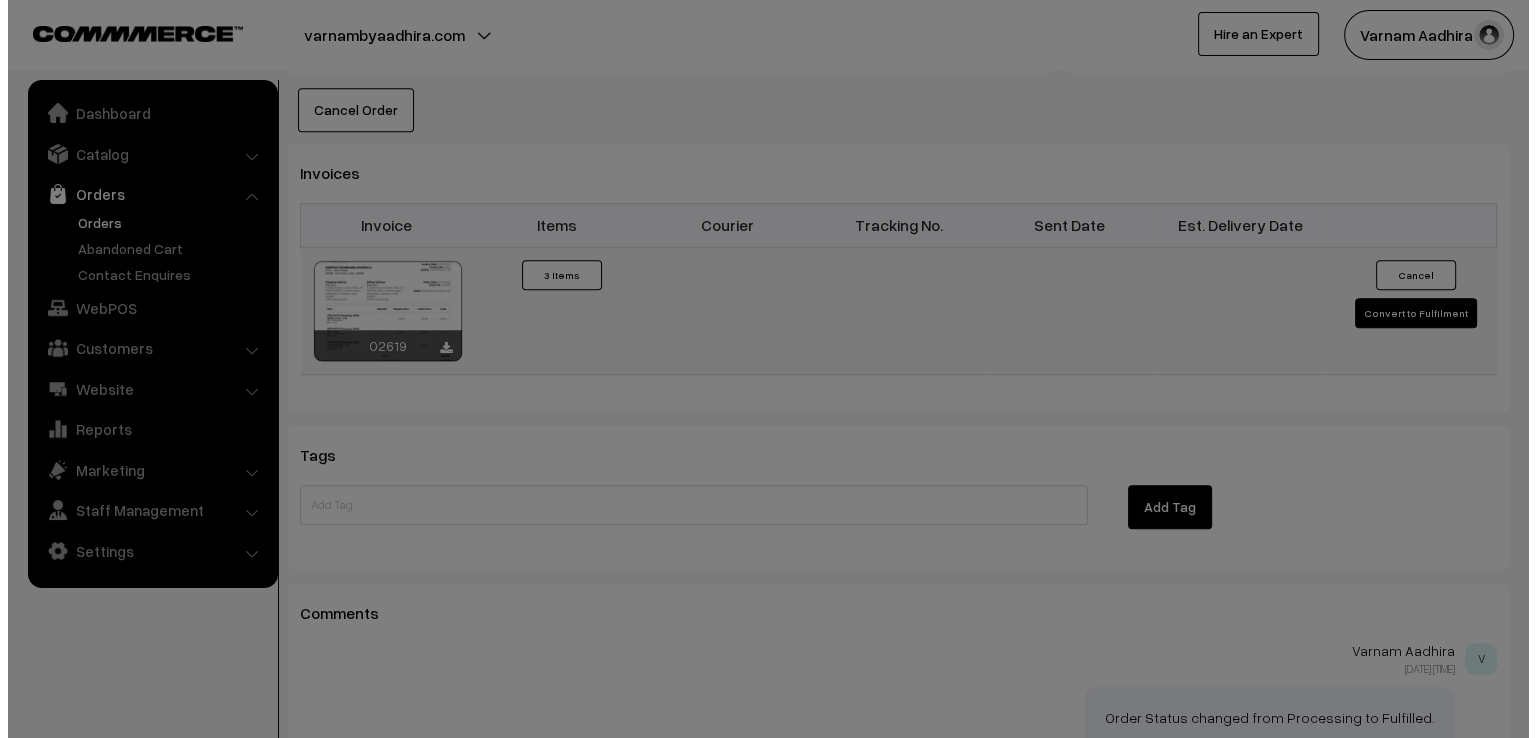 scroll, scrollTop: 1484, scrollLeft: 0, axis: vertical 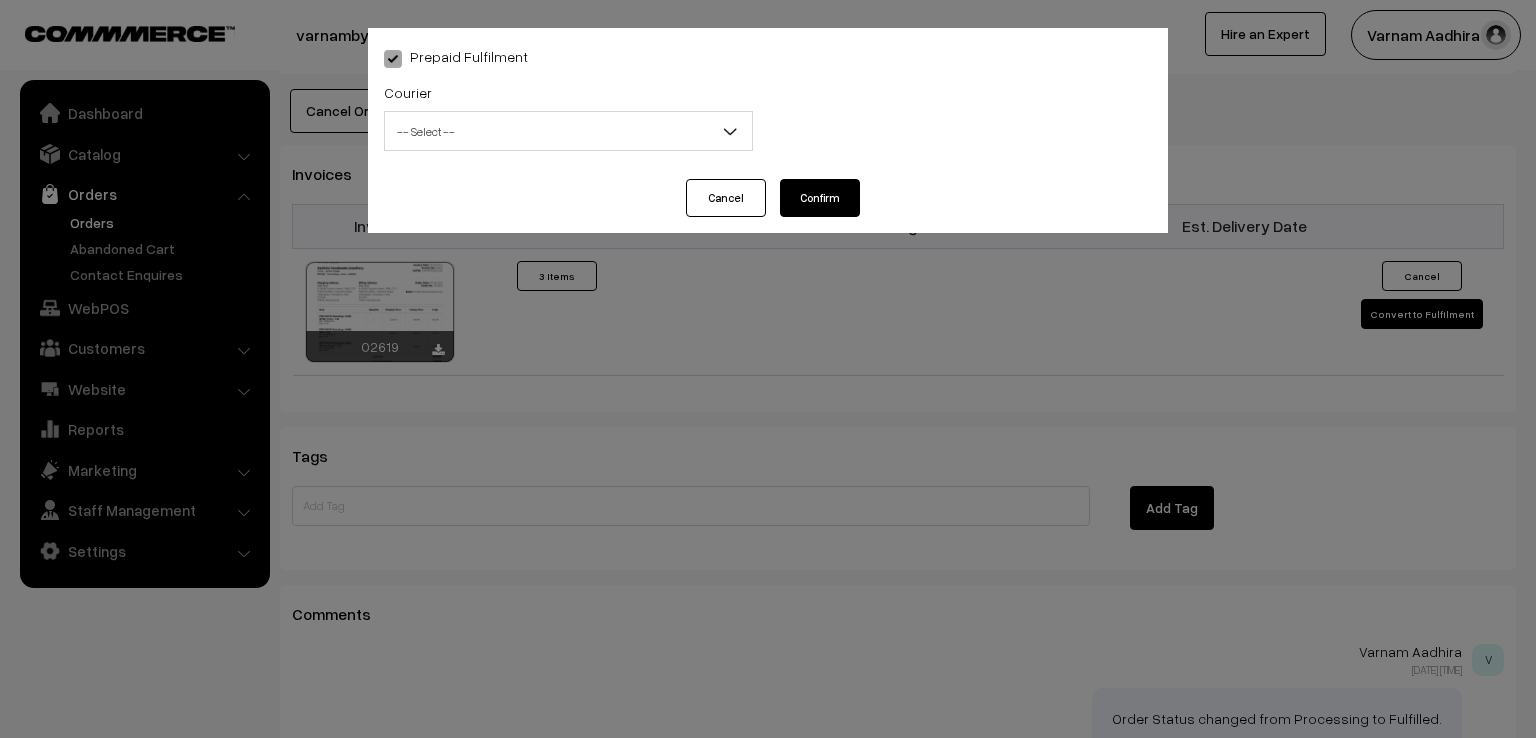 click on "-- Select --" at bounding box center (568, 131) 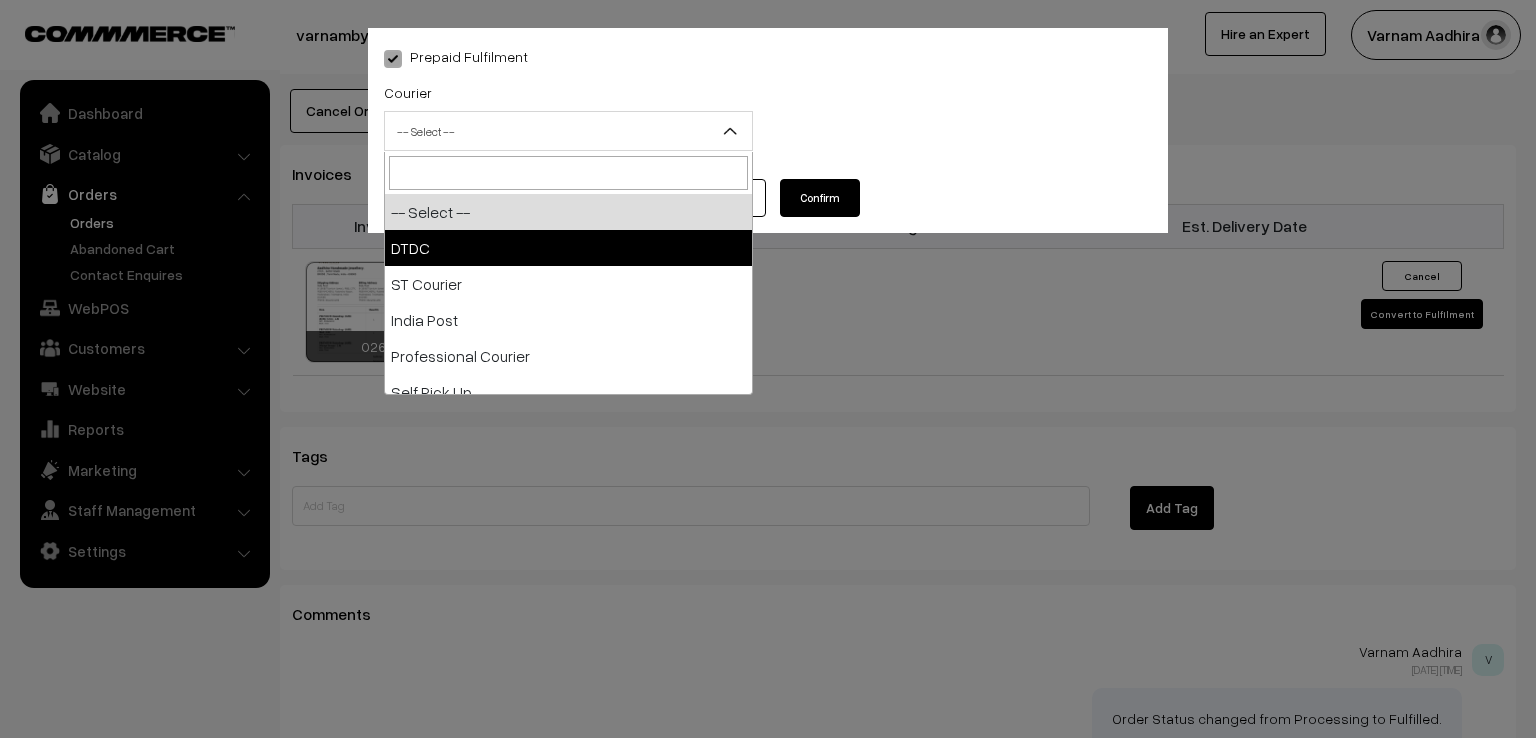 select on "1" 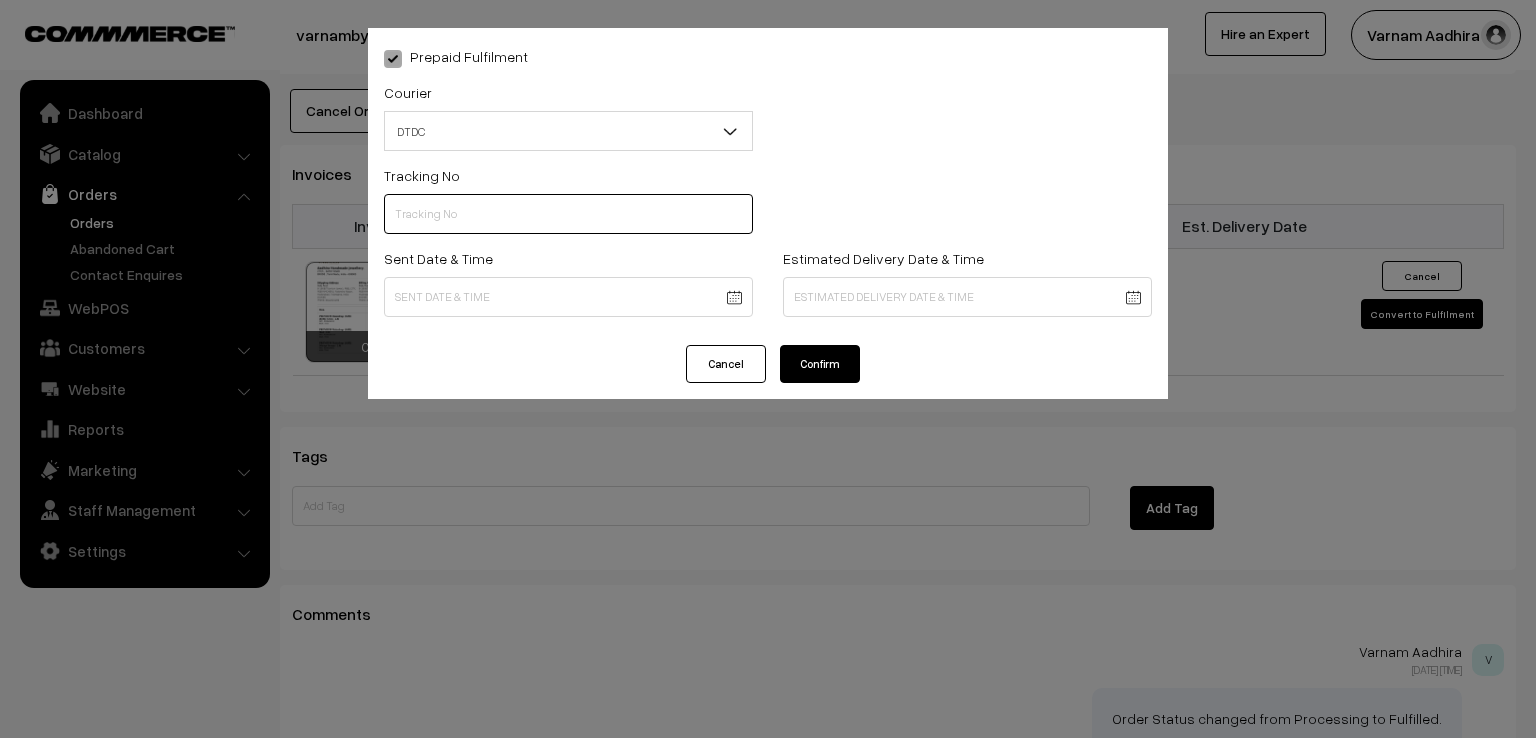 click at bounding box center (568, 214) 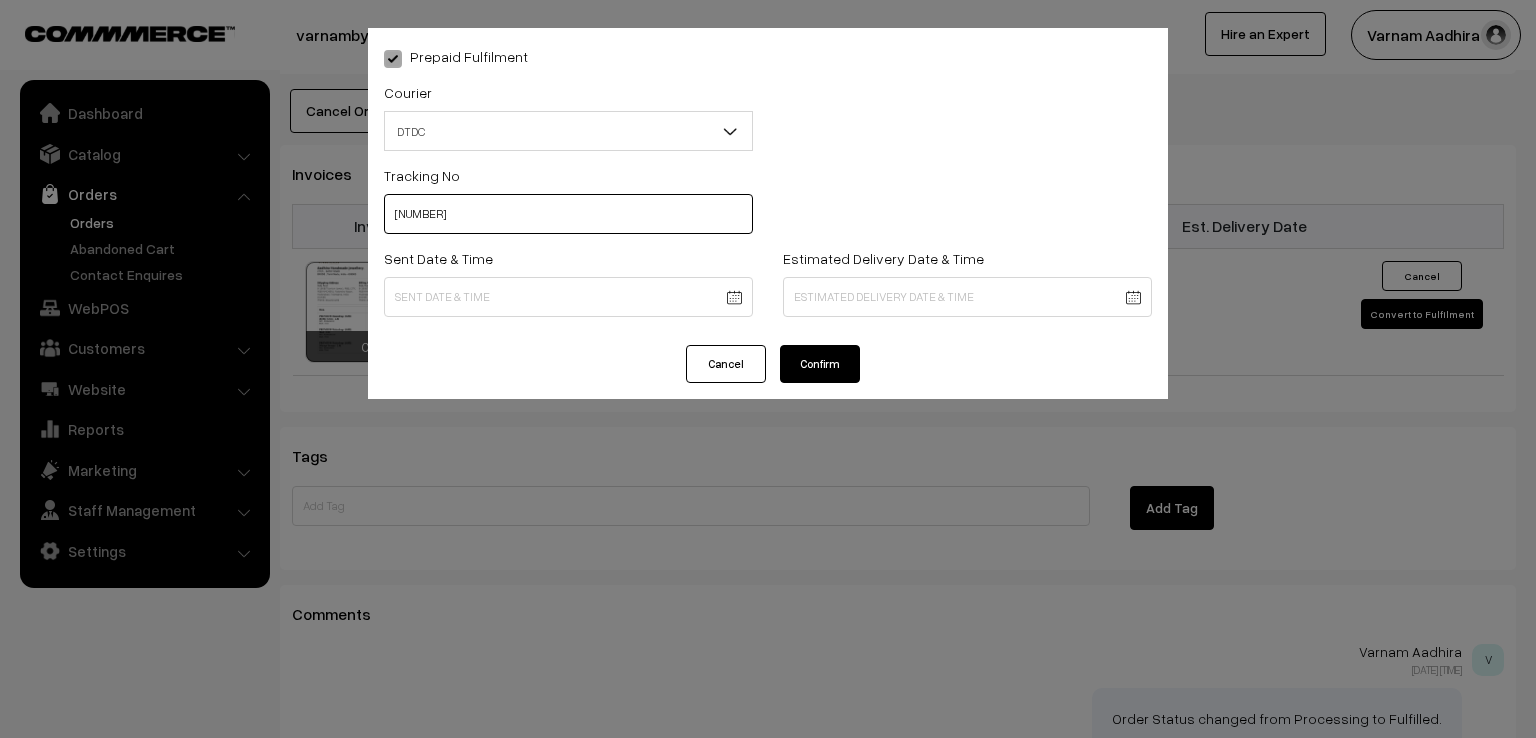 type on "7X108178010" 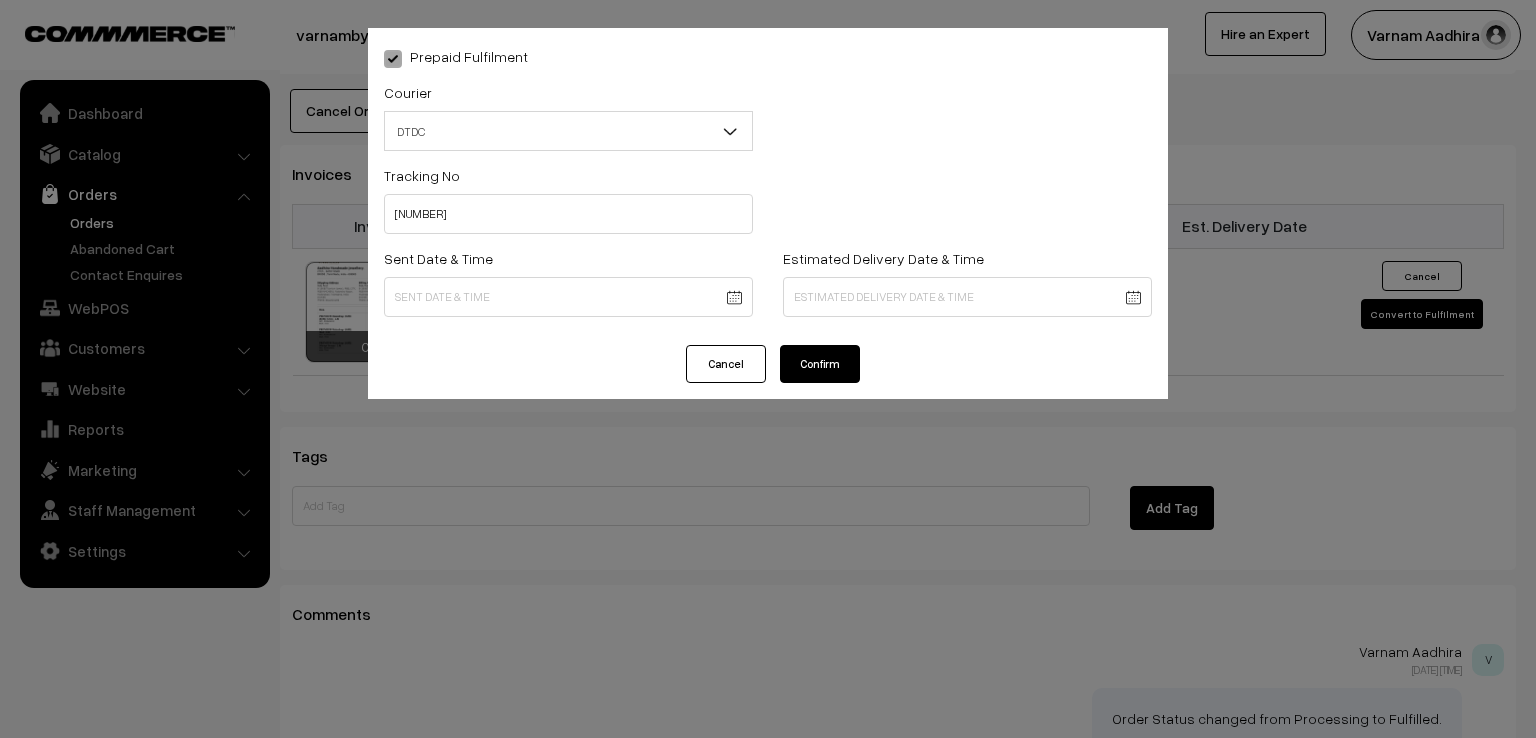 click on "Thank you for showing interest. Our team will call you shortly.
Close
varnambyaadhira.com
Go to Website
Create New Store" at bounding box center (768, -283) 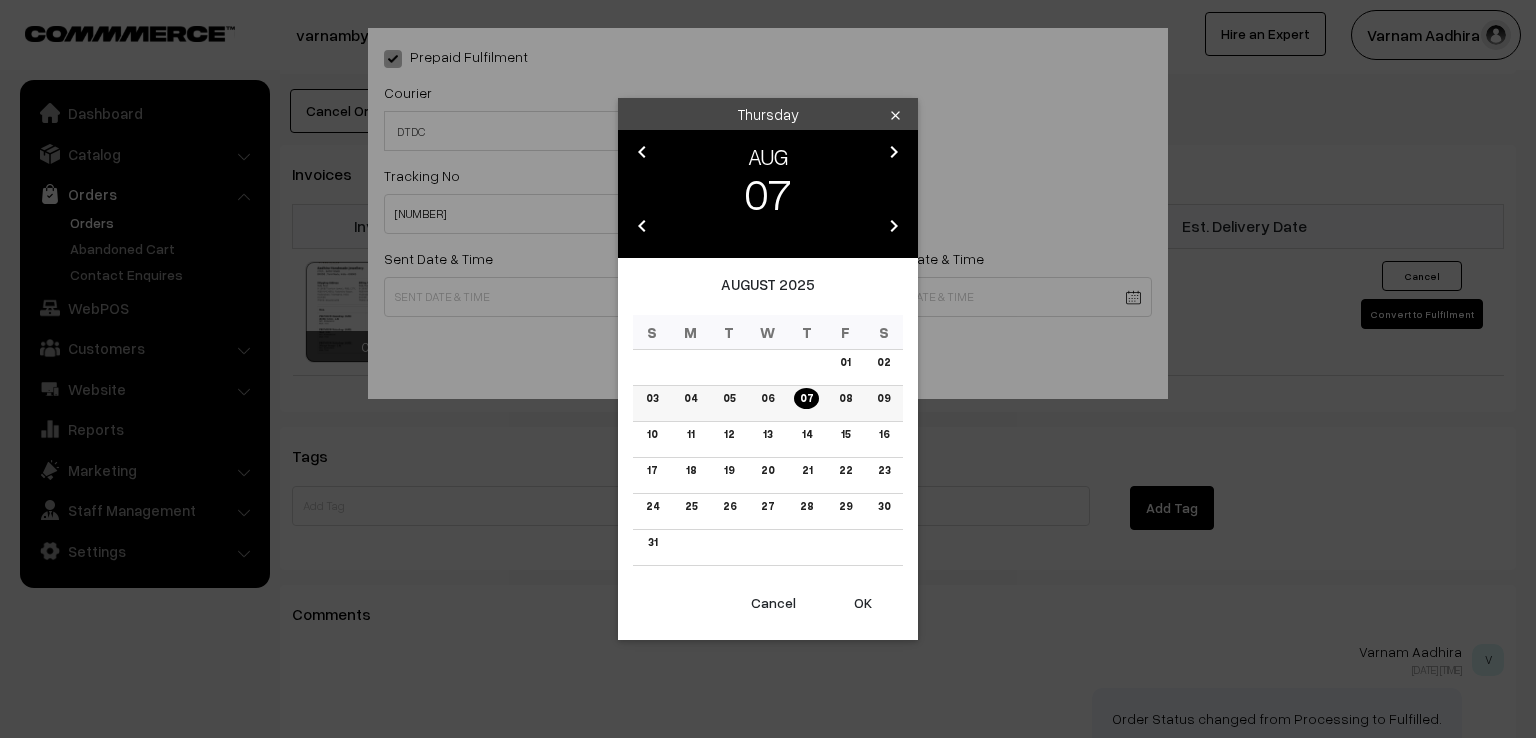 click on "06" at bounding box center (768, 404) 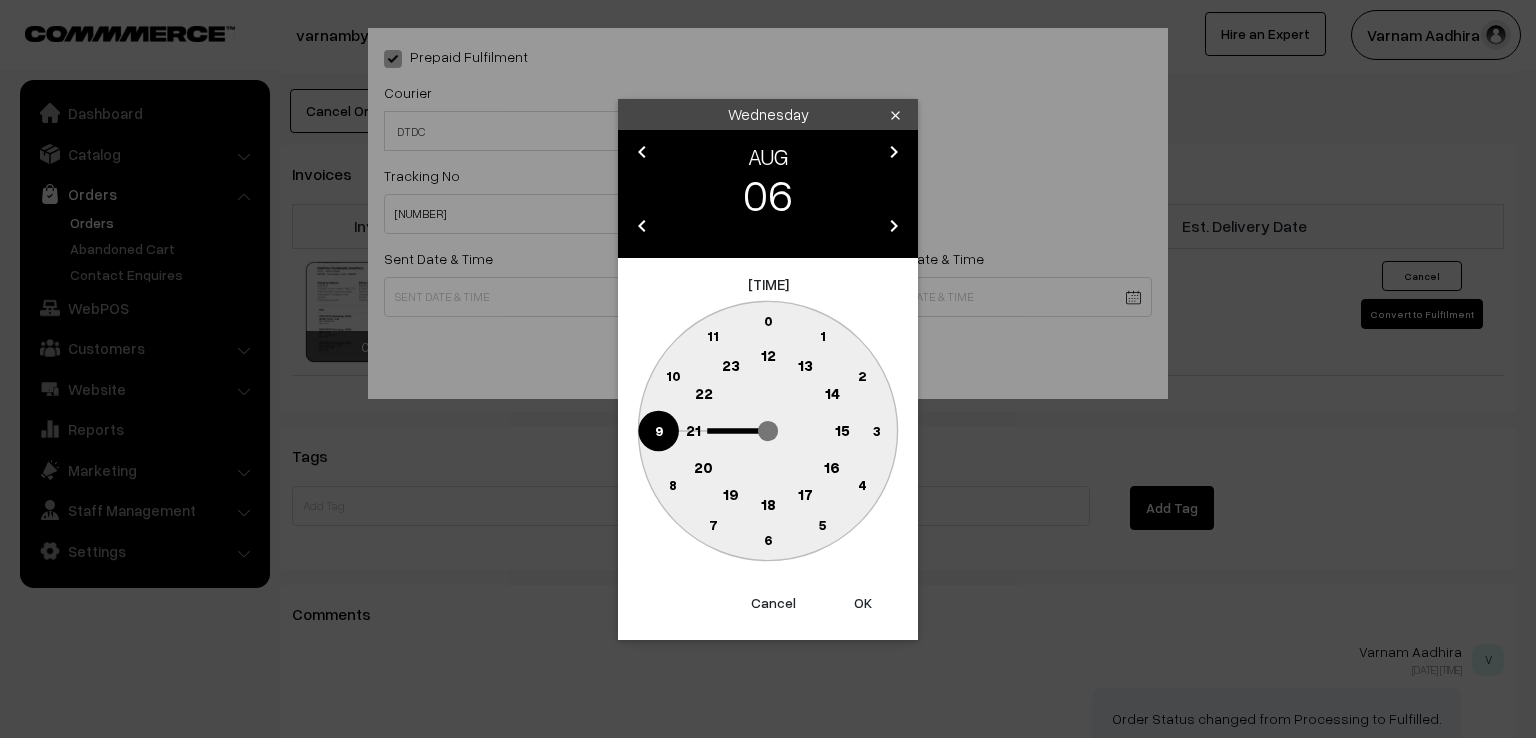 click 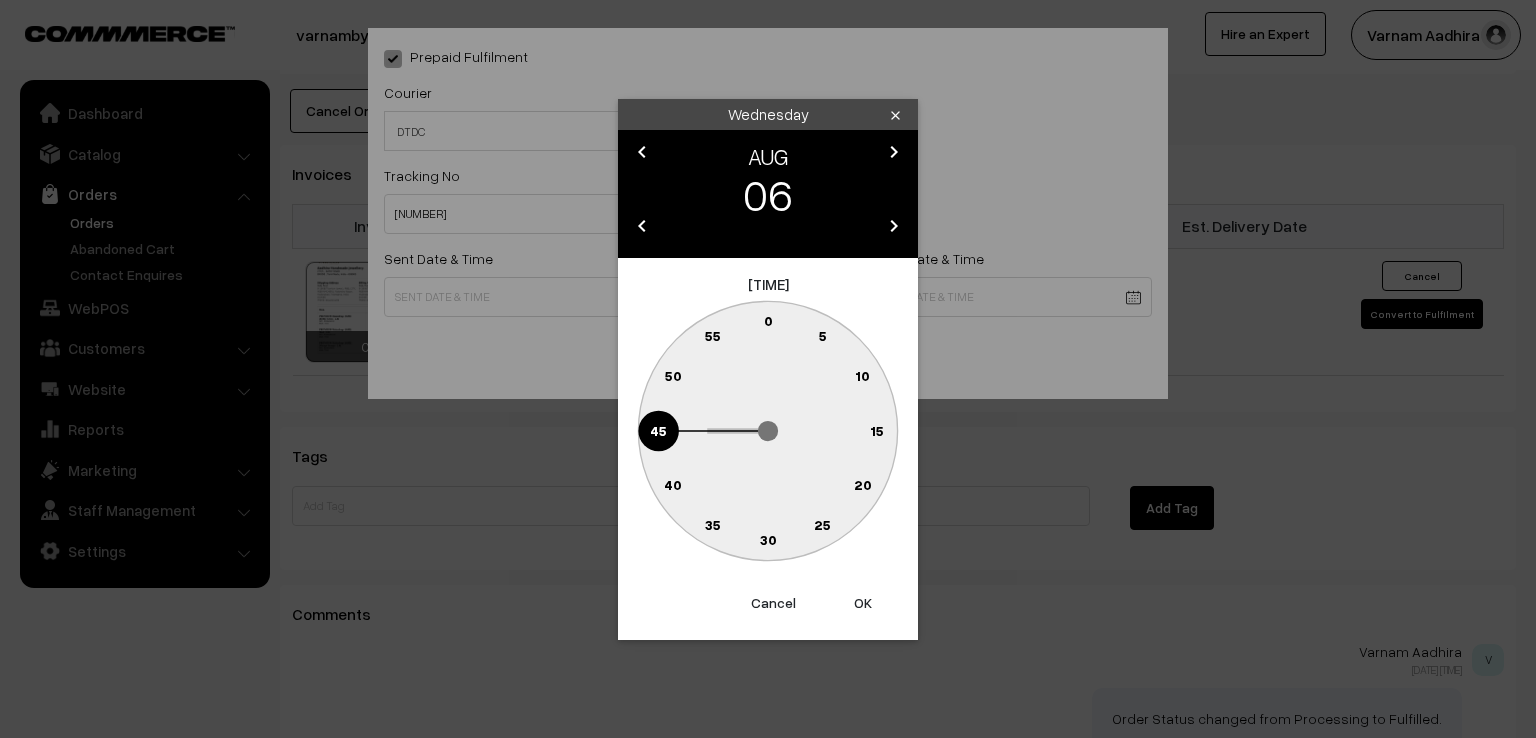 click on "0" 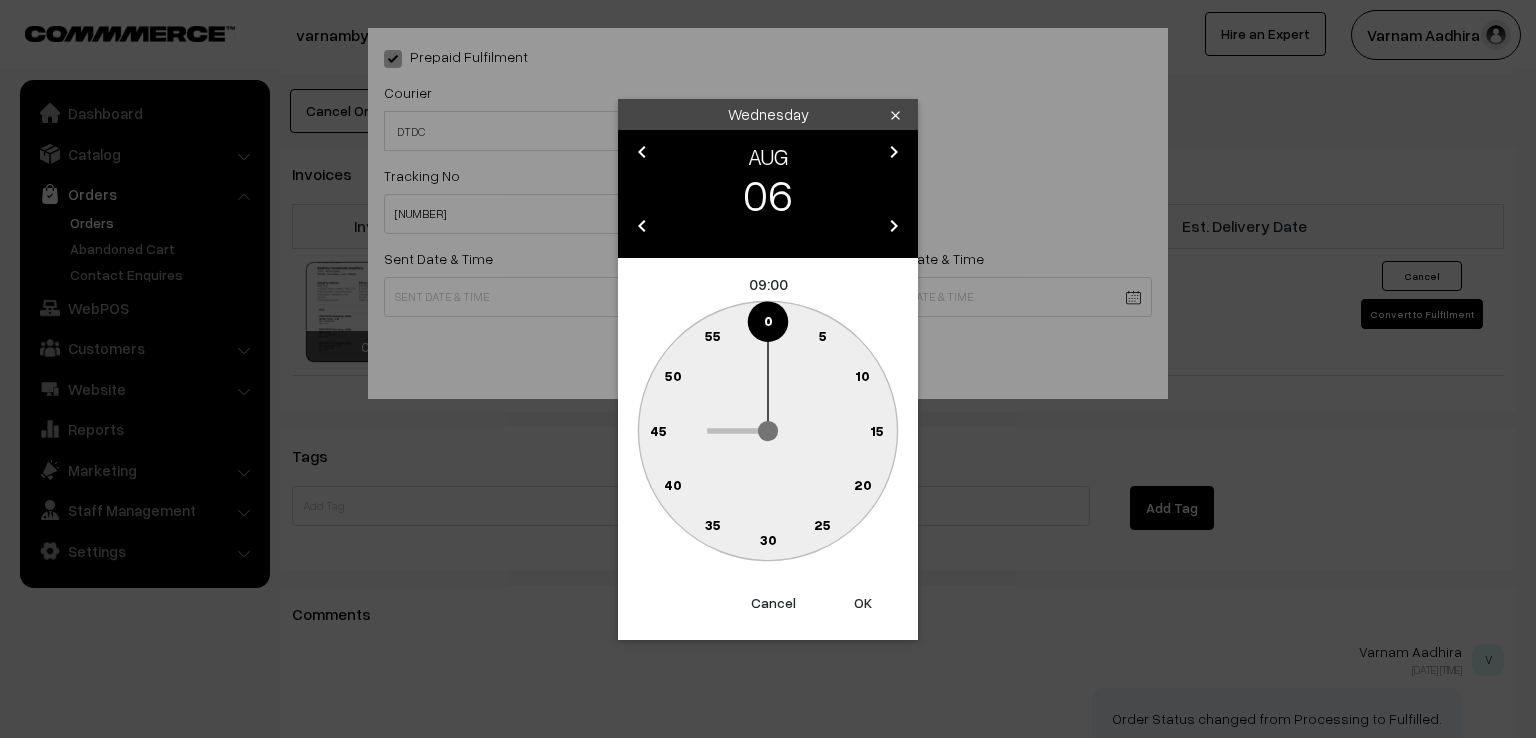type on "06-08-2025 09:00" 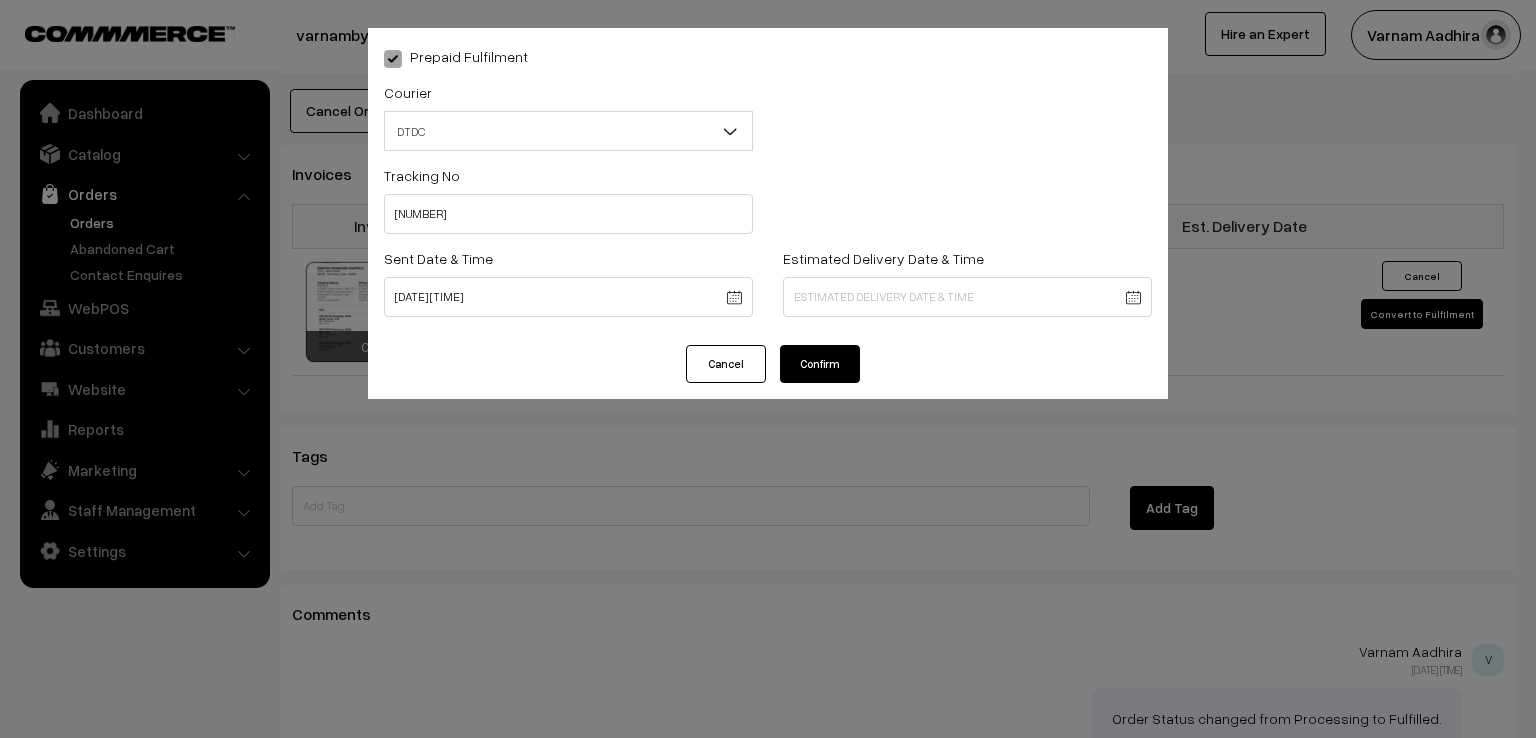 click on "Confirm" at bounding box center [820, 364] 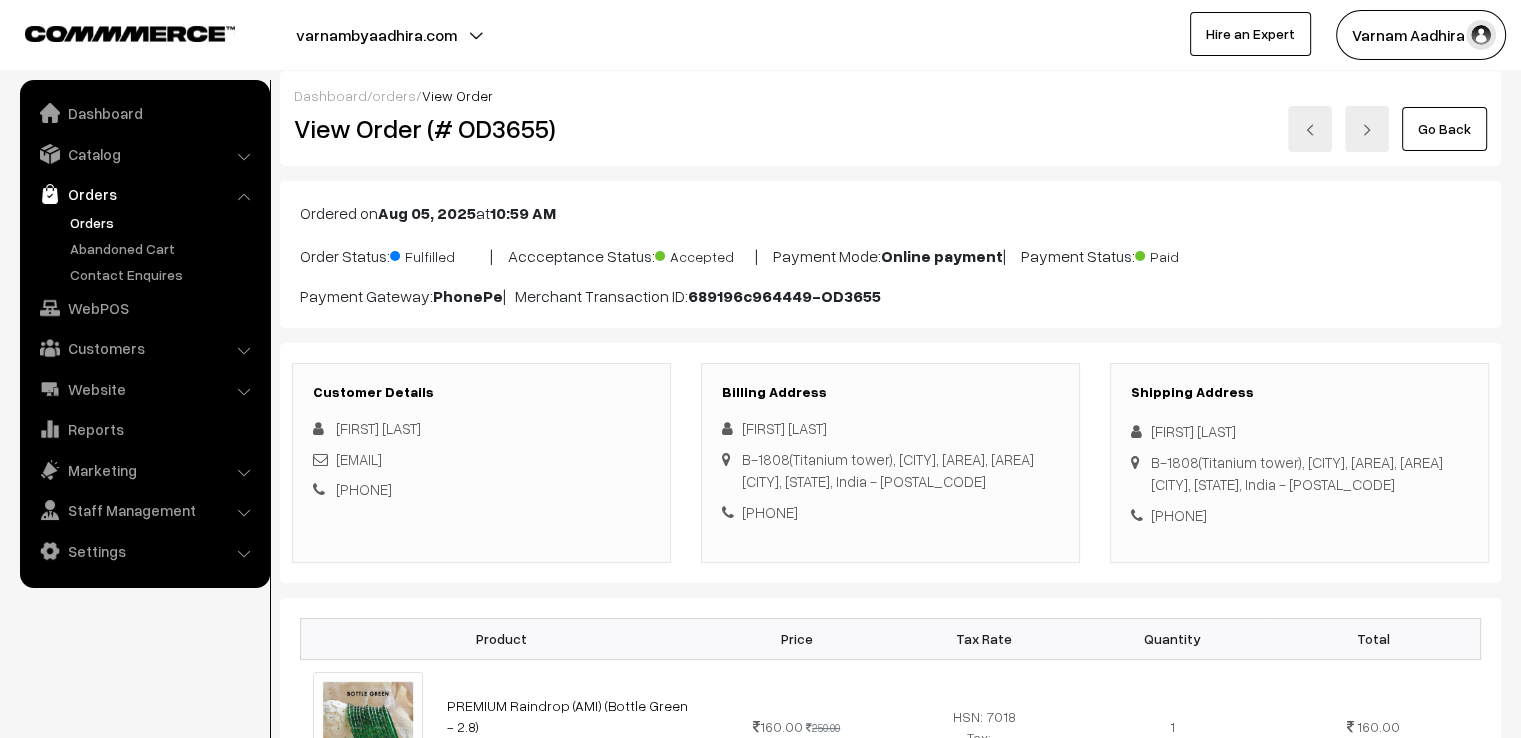 scroll, scrollTop: 0, scrollLeft: 0, axis: both 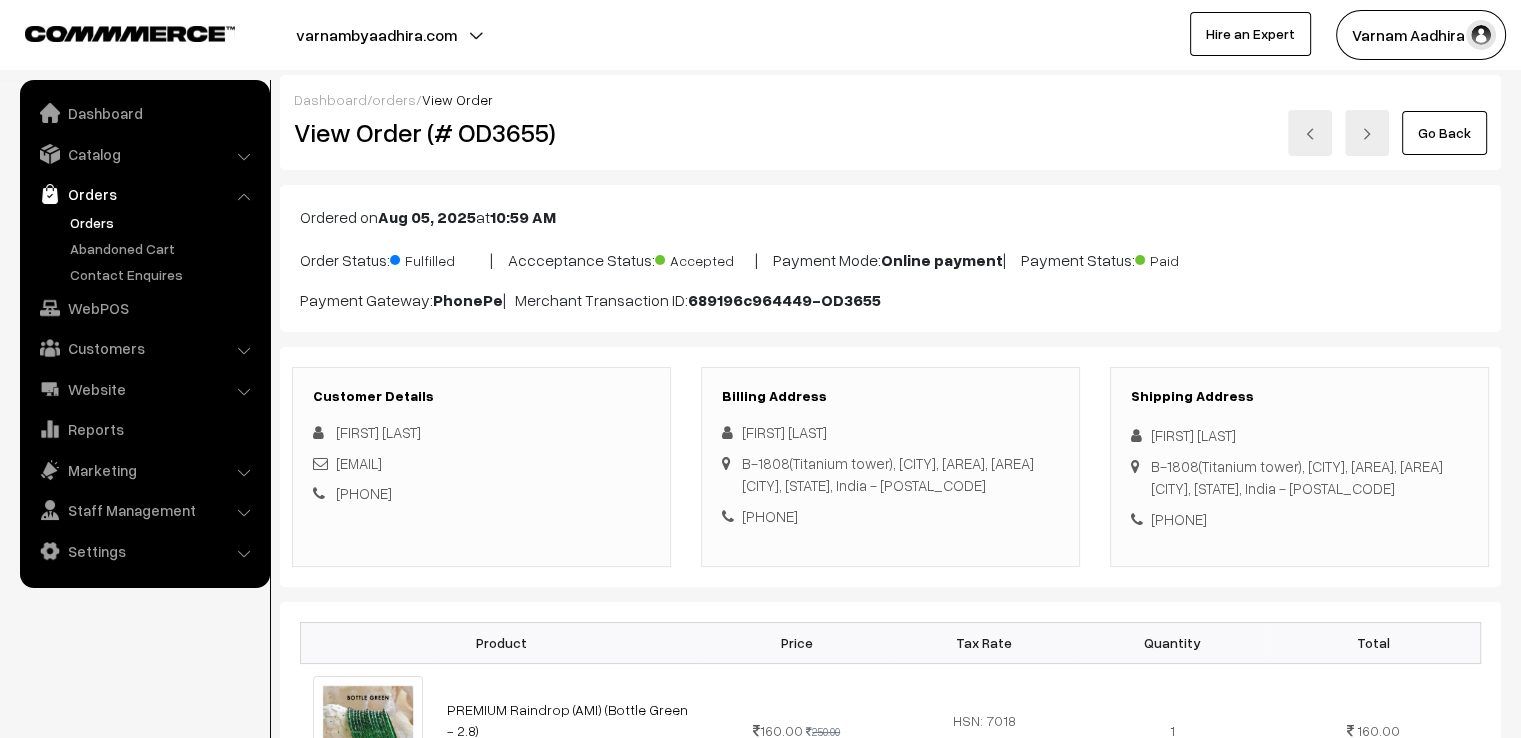 click on "Go Back" at bounding box center (1444, 133) 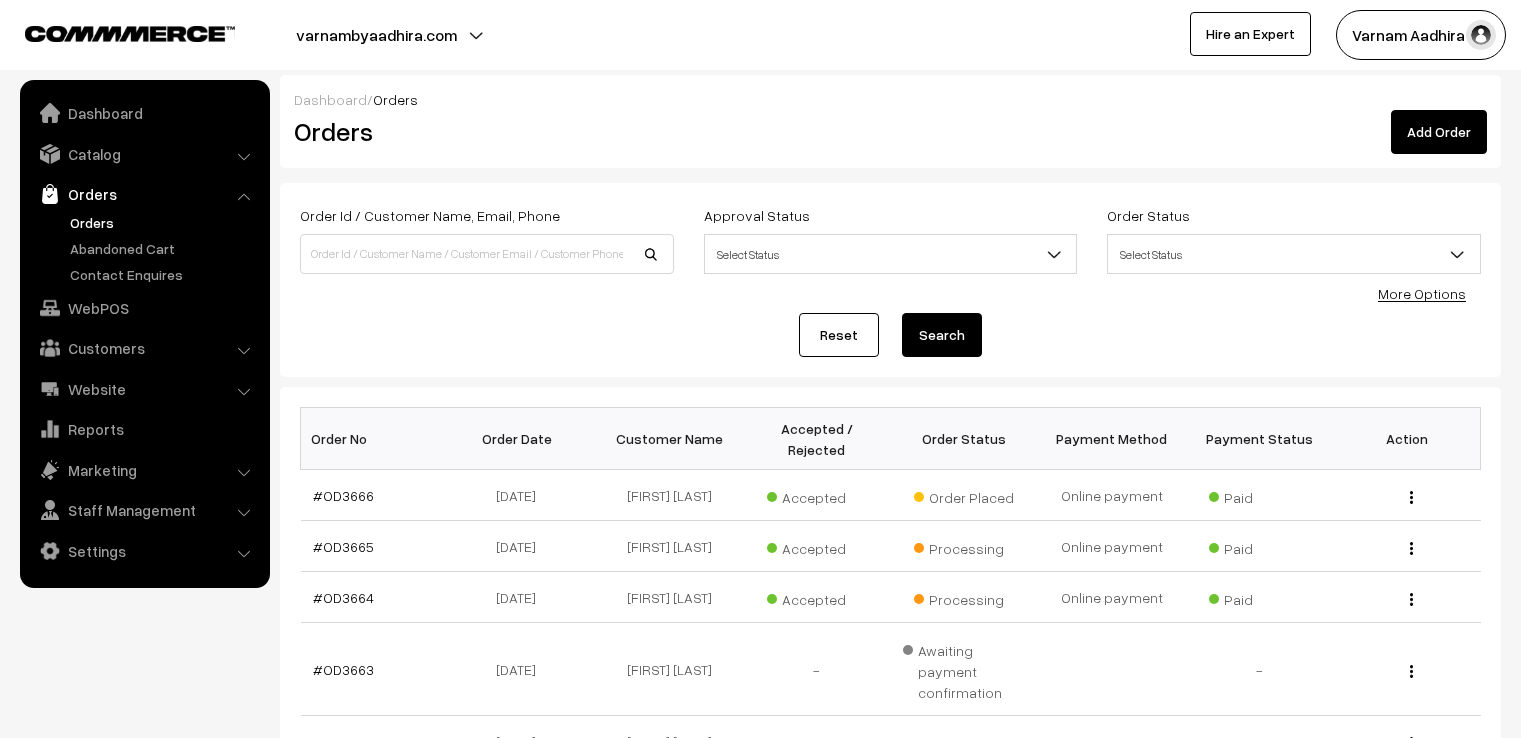 scroll, scrollTop: 0, scrollLeft: 0, axis: both 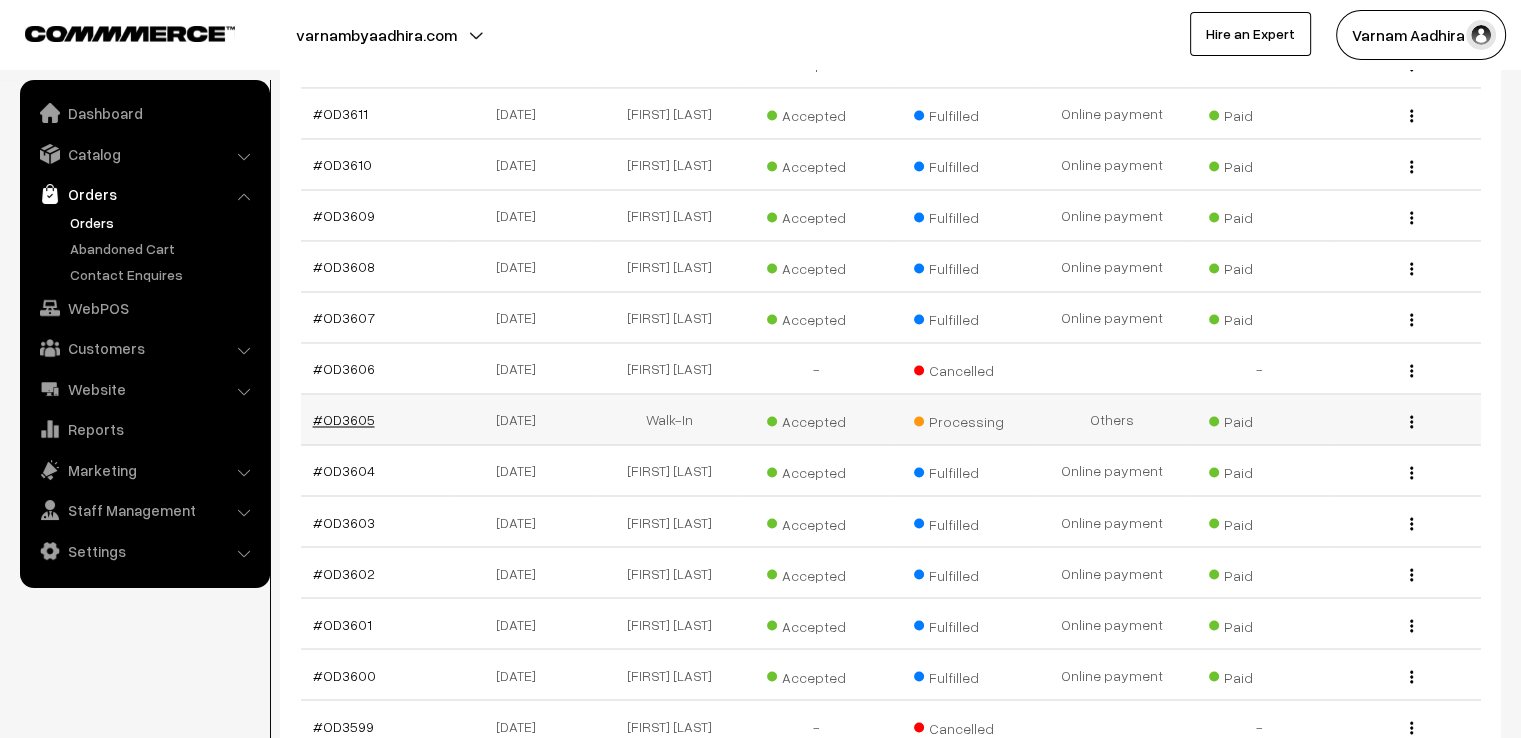 click on "#OD3605" at bounding box center [344, 419] 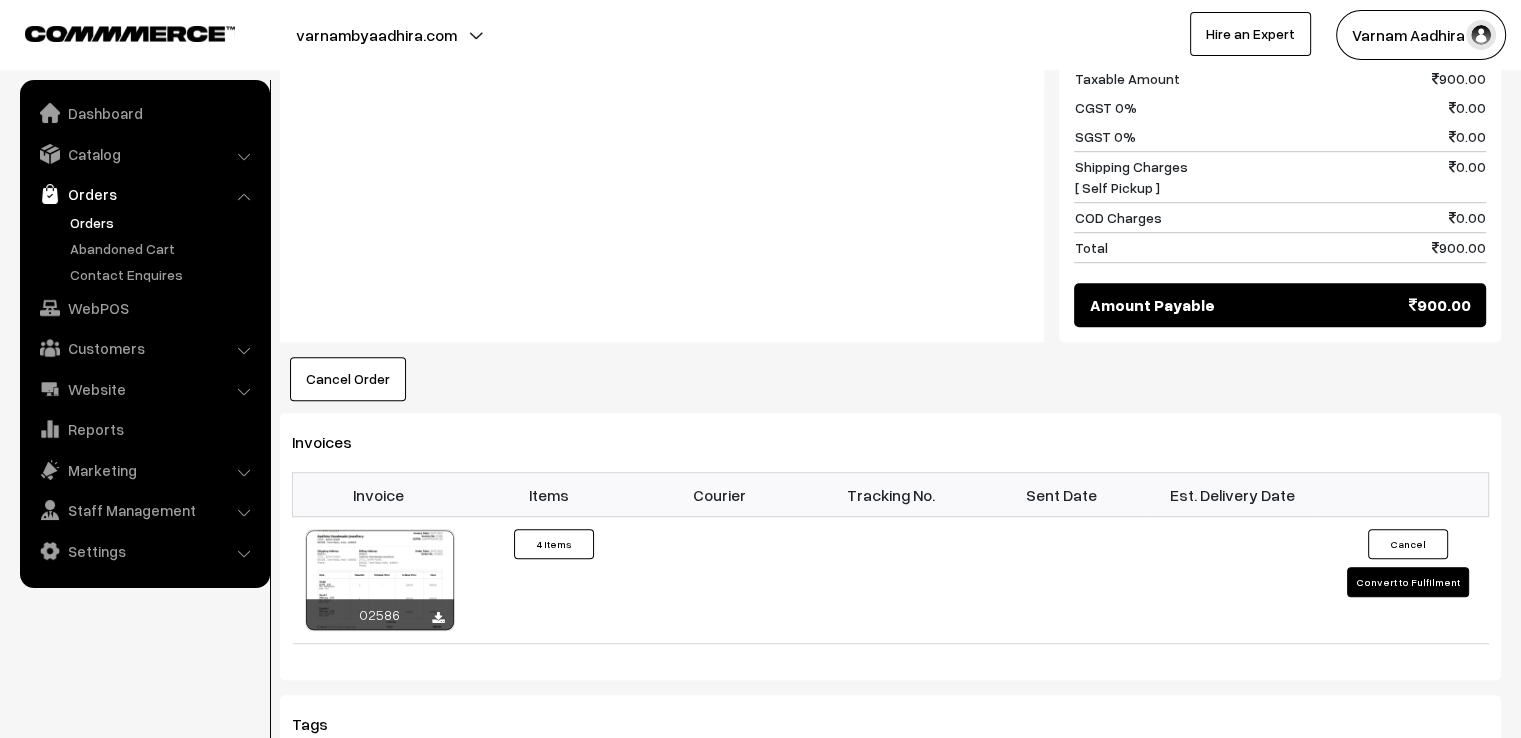 scroll, scrollTop: 1262, scrollLeft: 0, axis: vertical 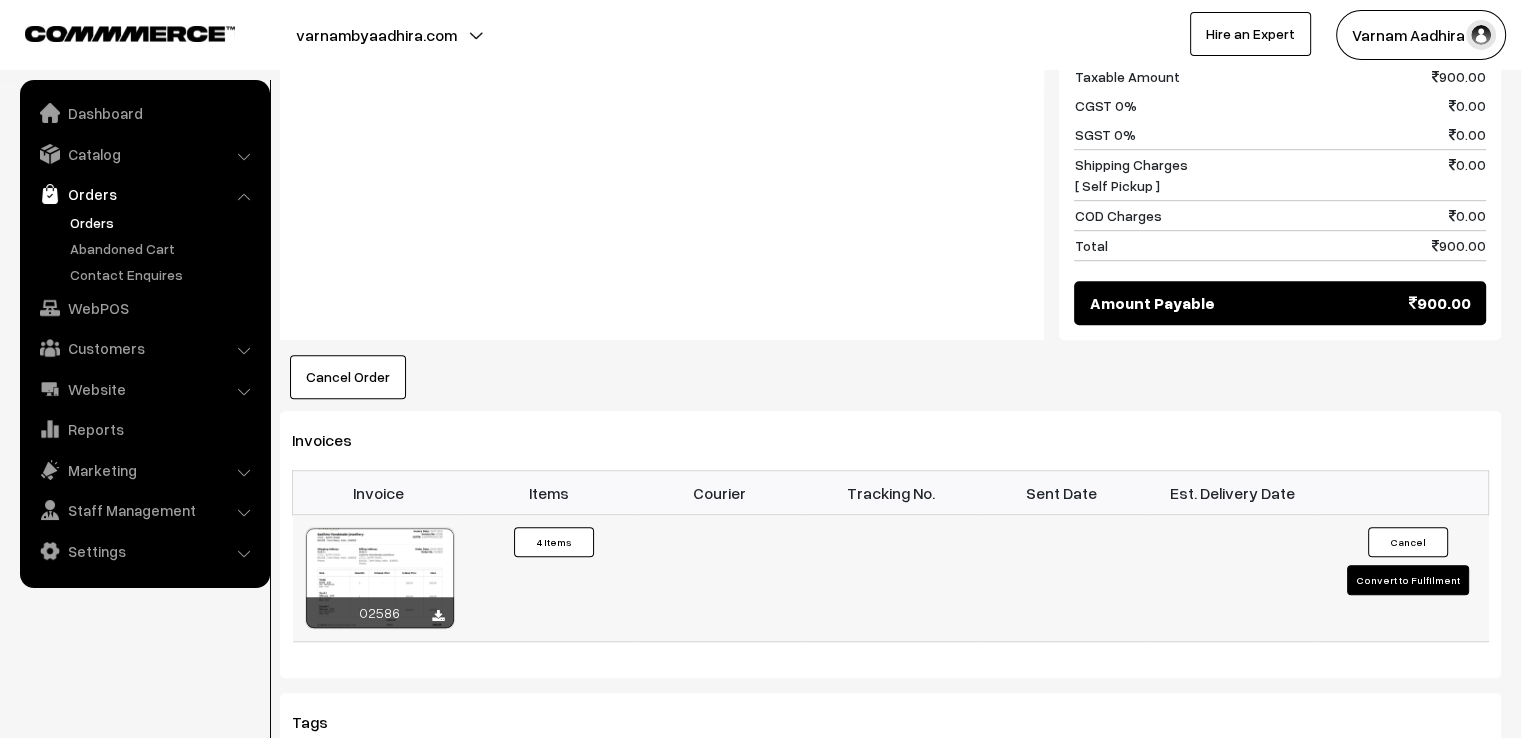 click on "Convert to Fulfilment" at bounding box center [1408, 580] 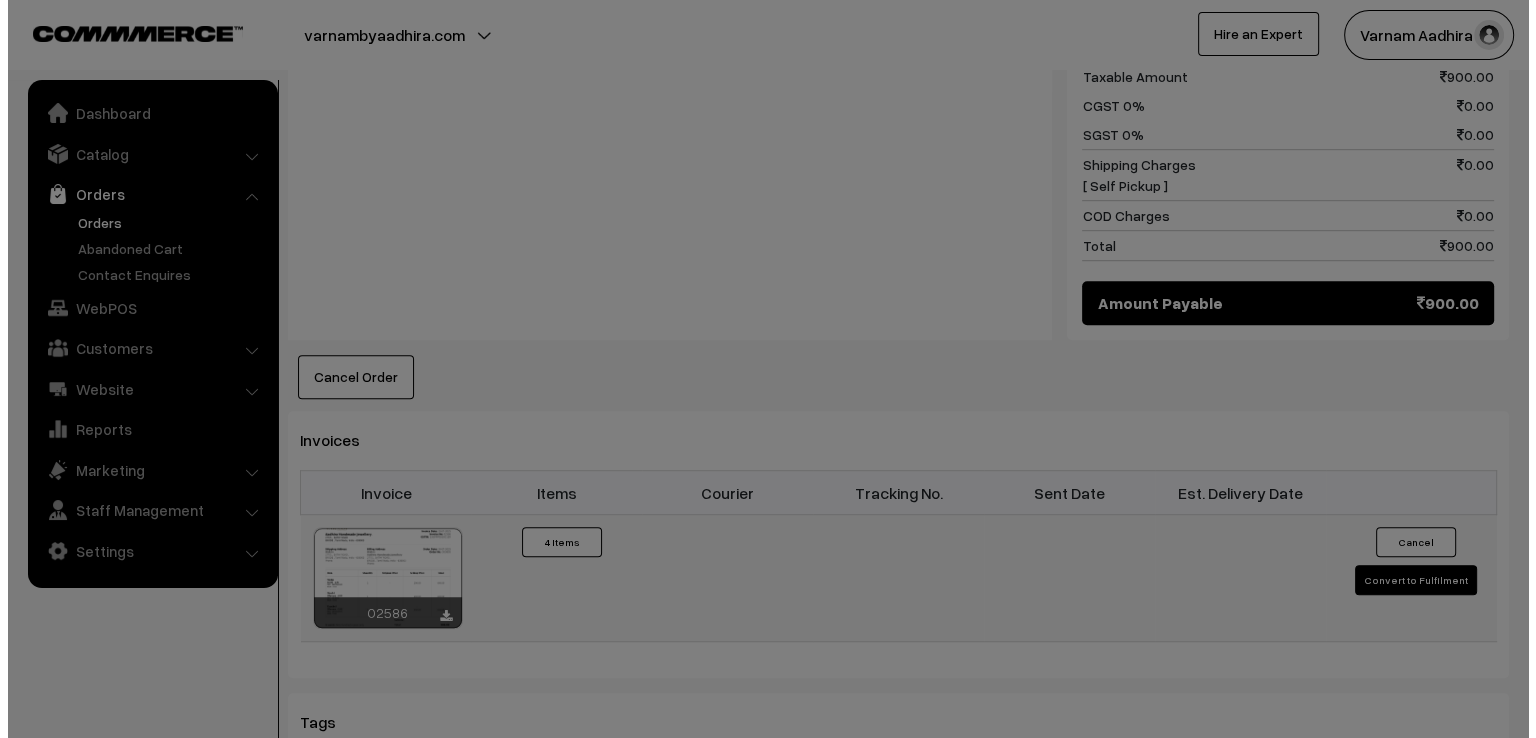 scroll, scrollTop: 1268, scrollLeft: 0, axis: vertical 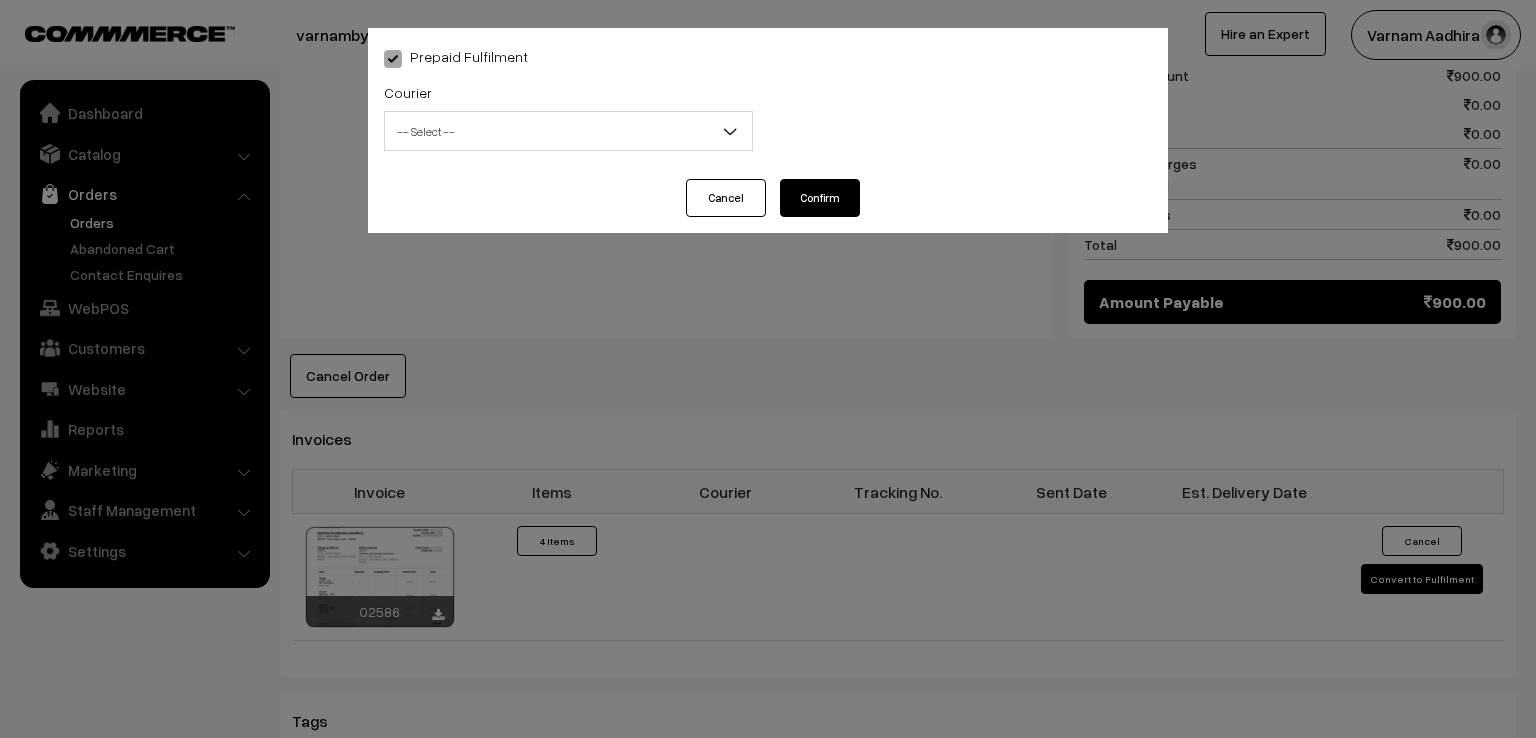 click on "-- Select --" at bounding box center [568, 131] 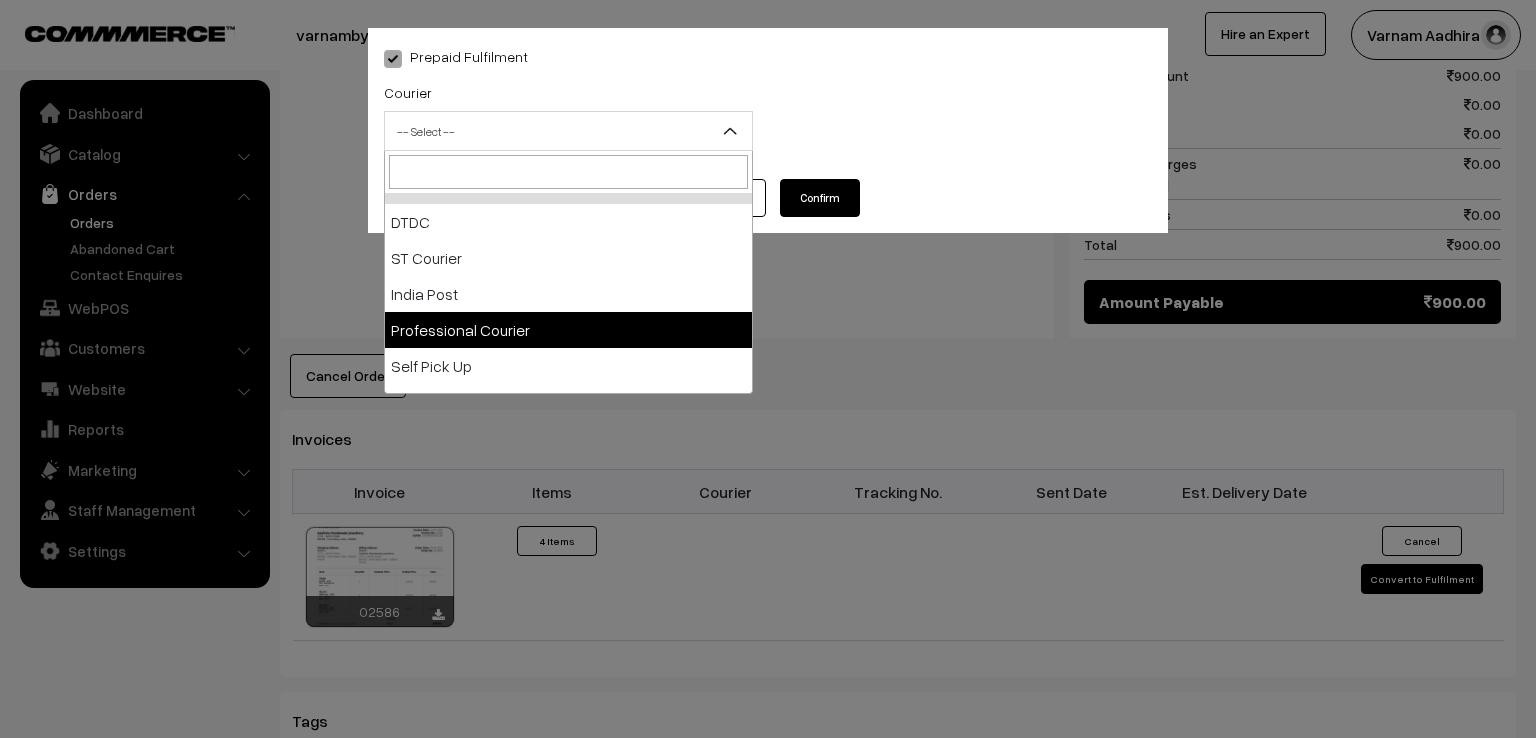 scroll, scrollTop: 40, scrollLeft: 0, axis: vertical 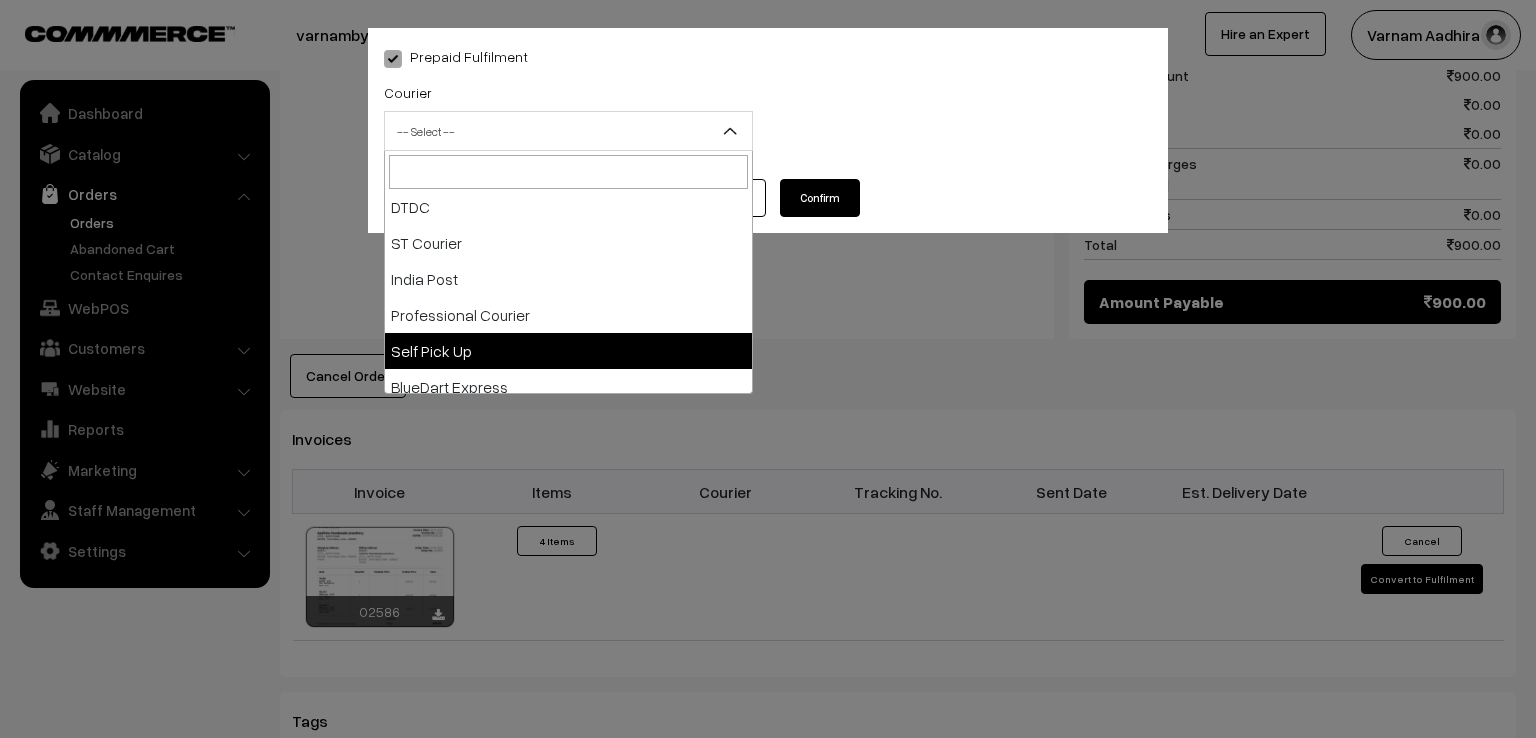 select on "5" 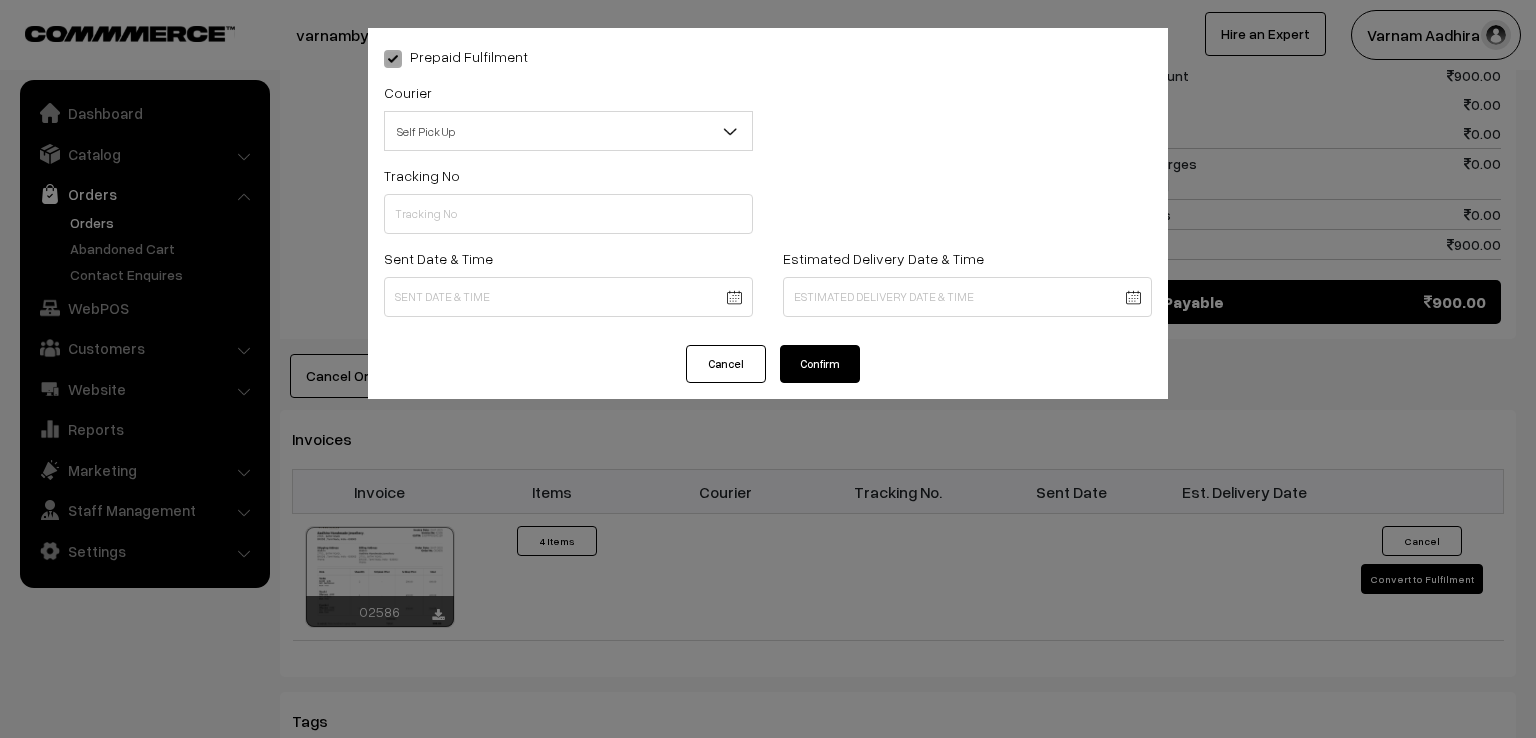 click on "Confirm" at bounding box center (820, 364) 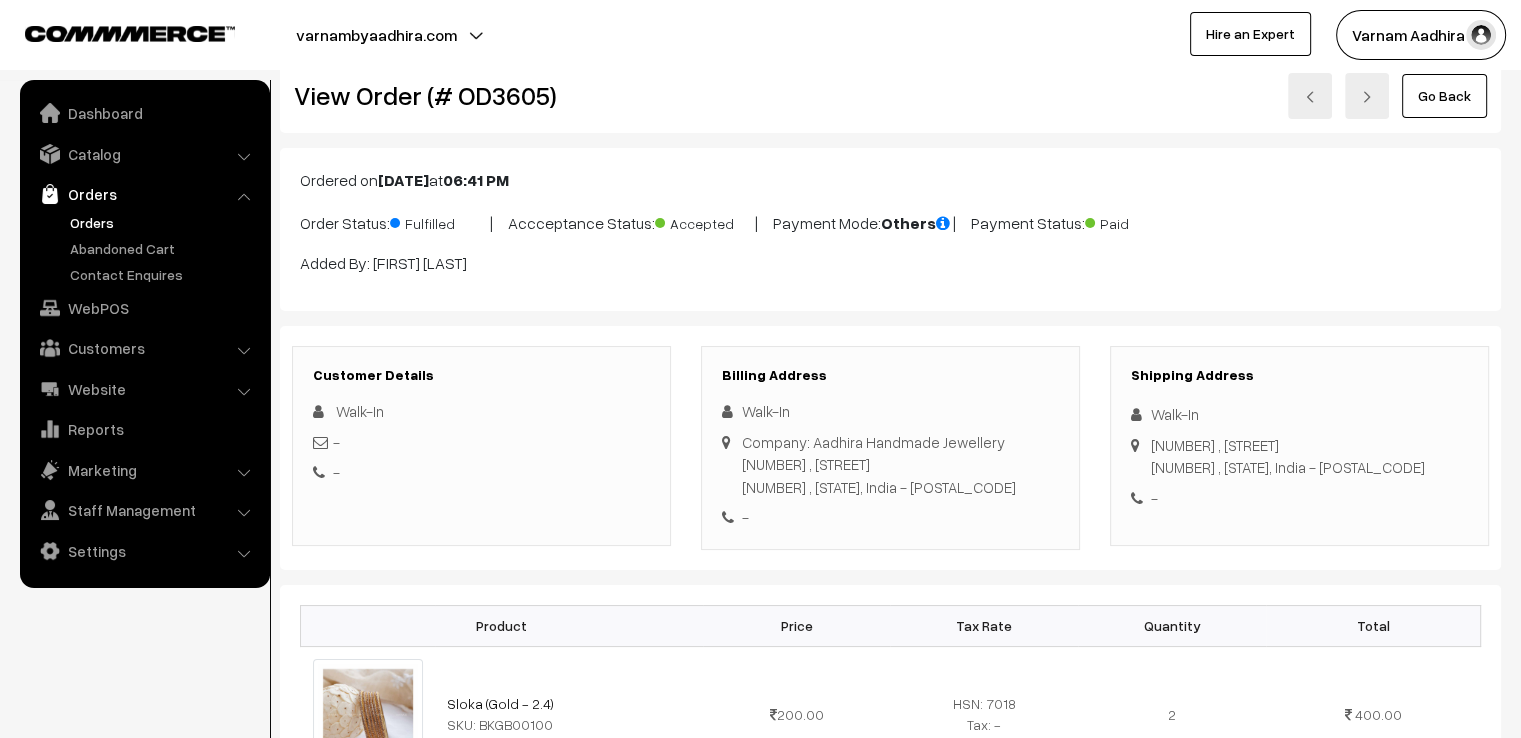 scroll, scrollTop: 0, scrollLeft: 0, axis: both 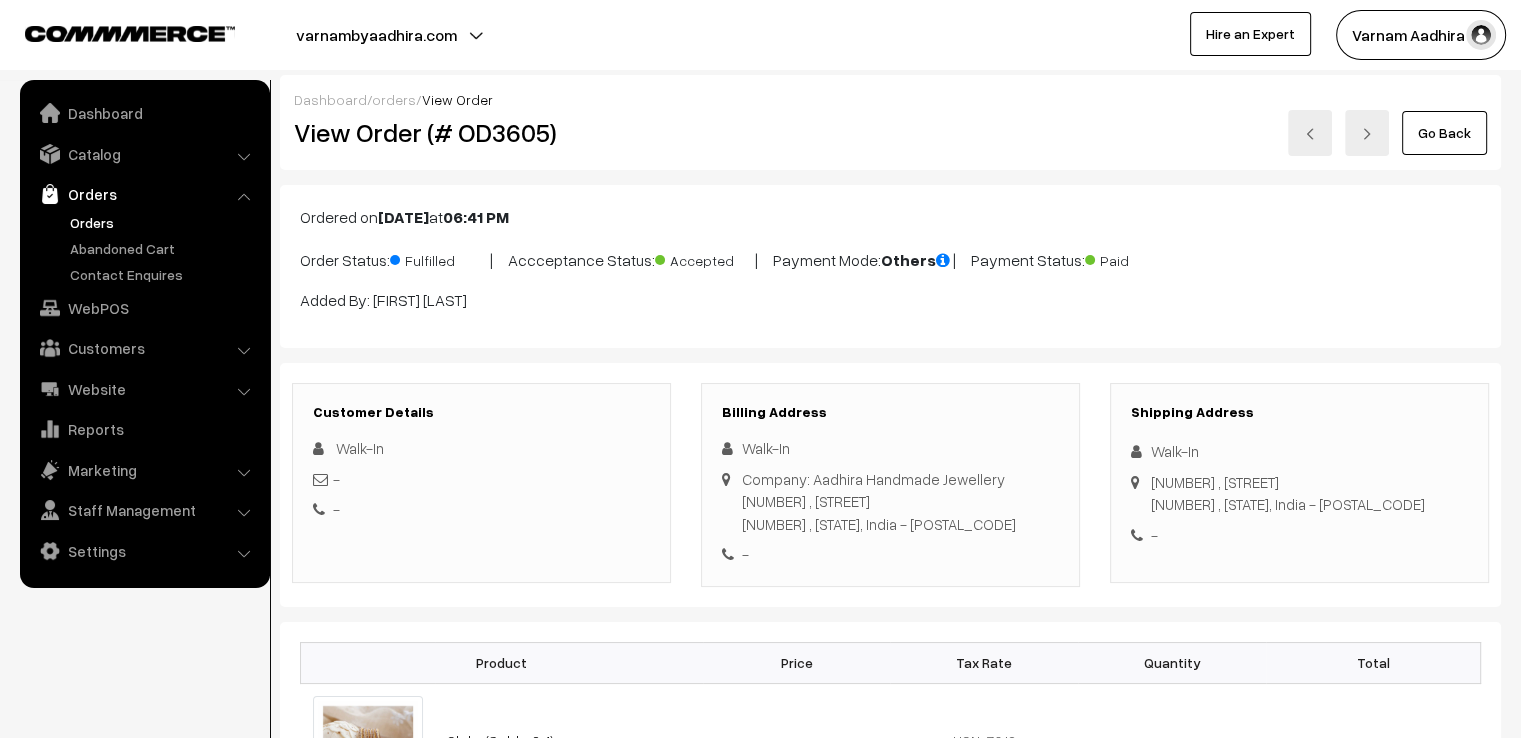 click on "Go Back" at bounding box center [1444, 133] 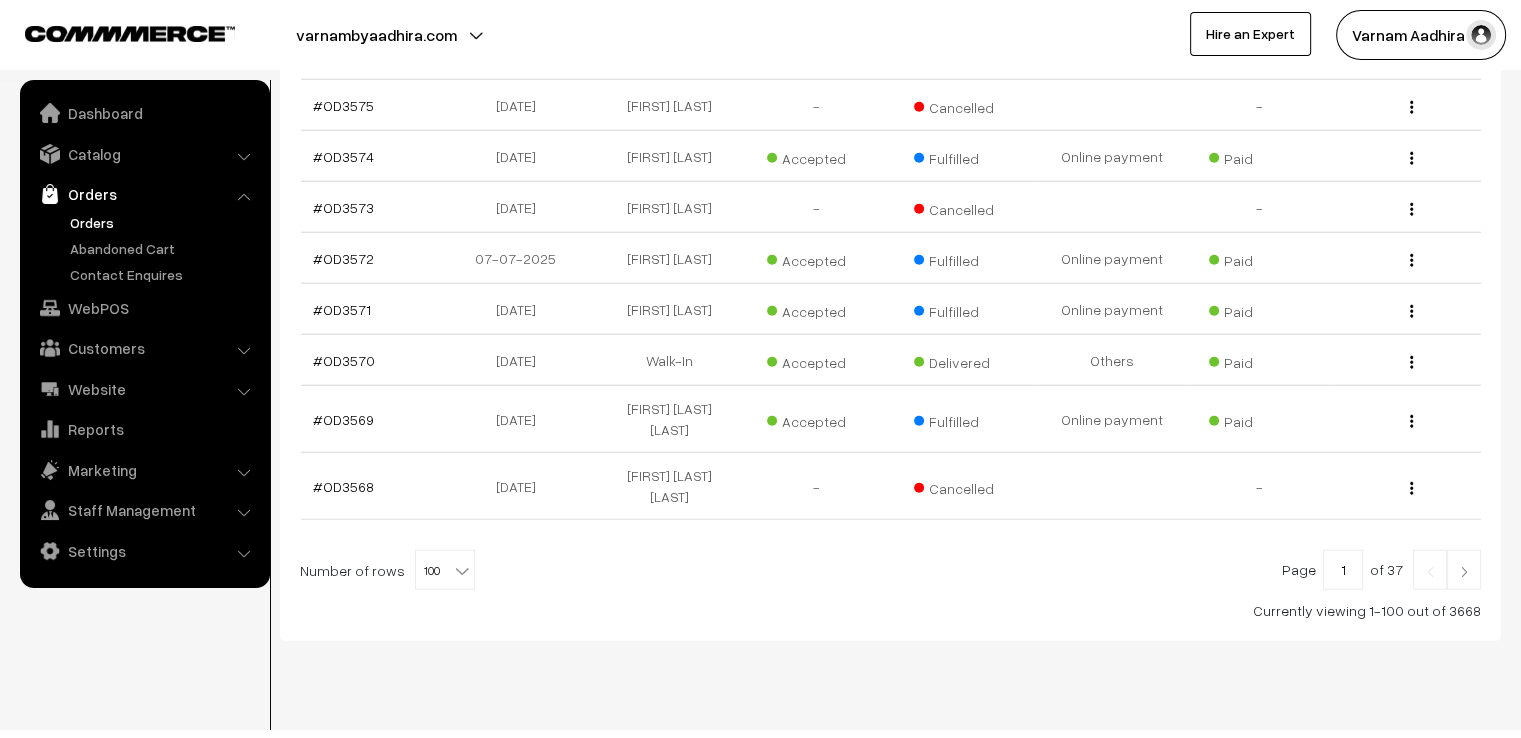 scroll, scrollTop: 5271, scrollLeft: 0, axis: vertical 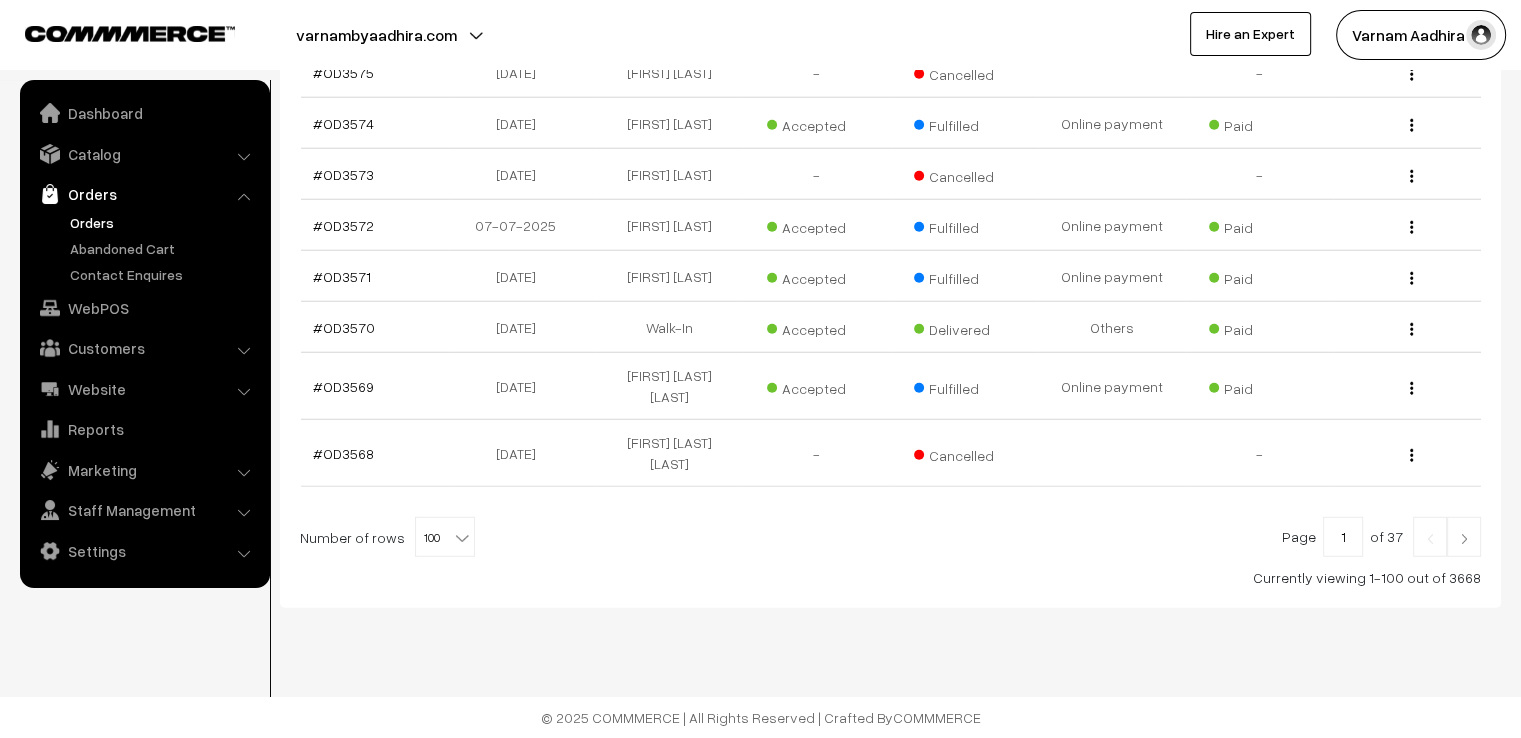 click at bounding box center (1464, 537) 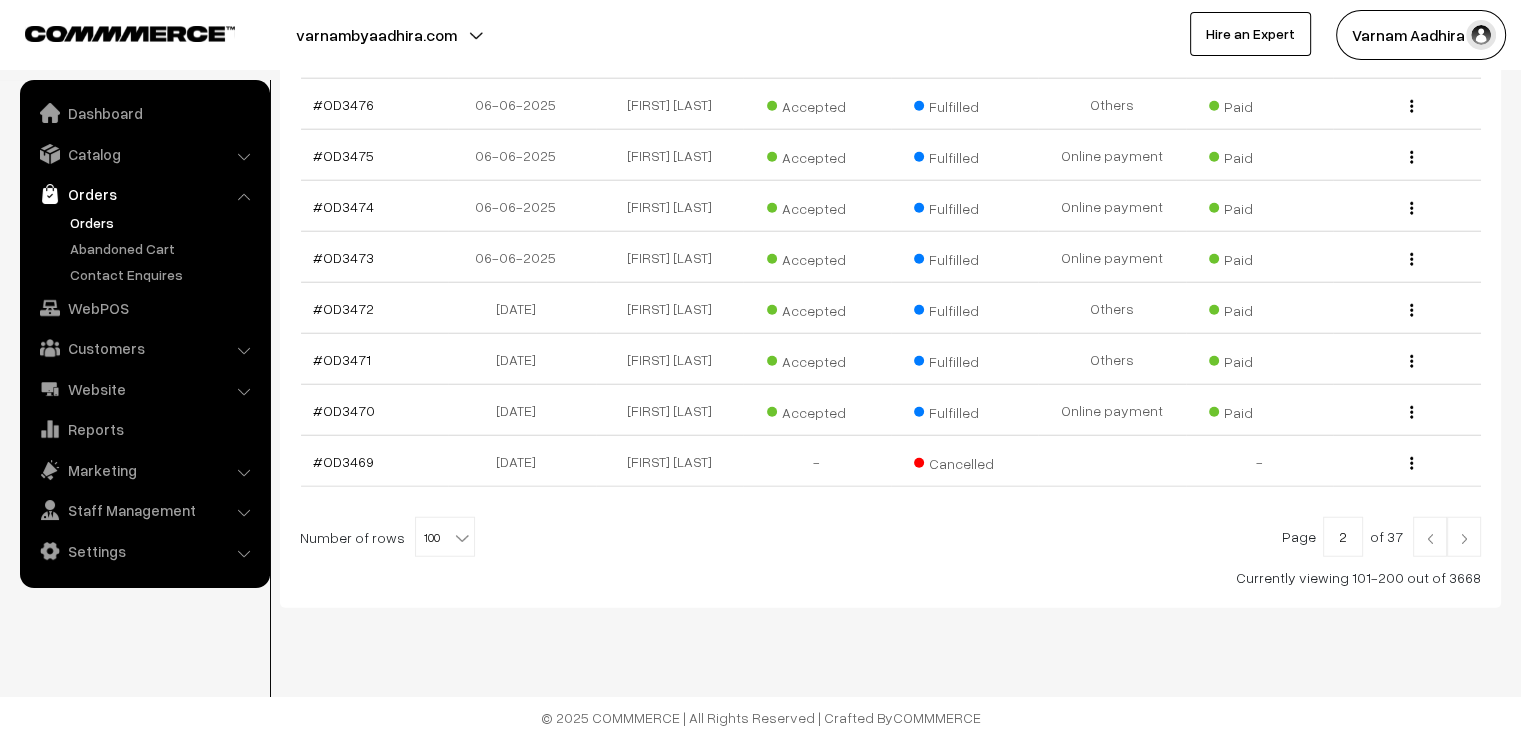 scroll, scrollTop: 5160, scrollLeft: 0, axis: vertical 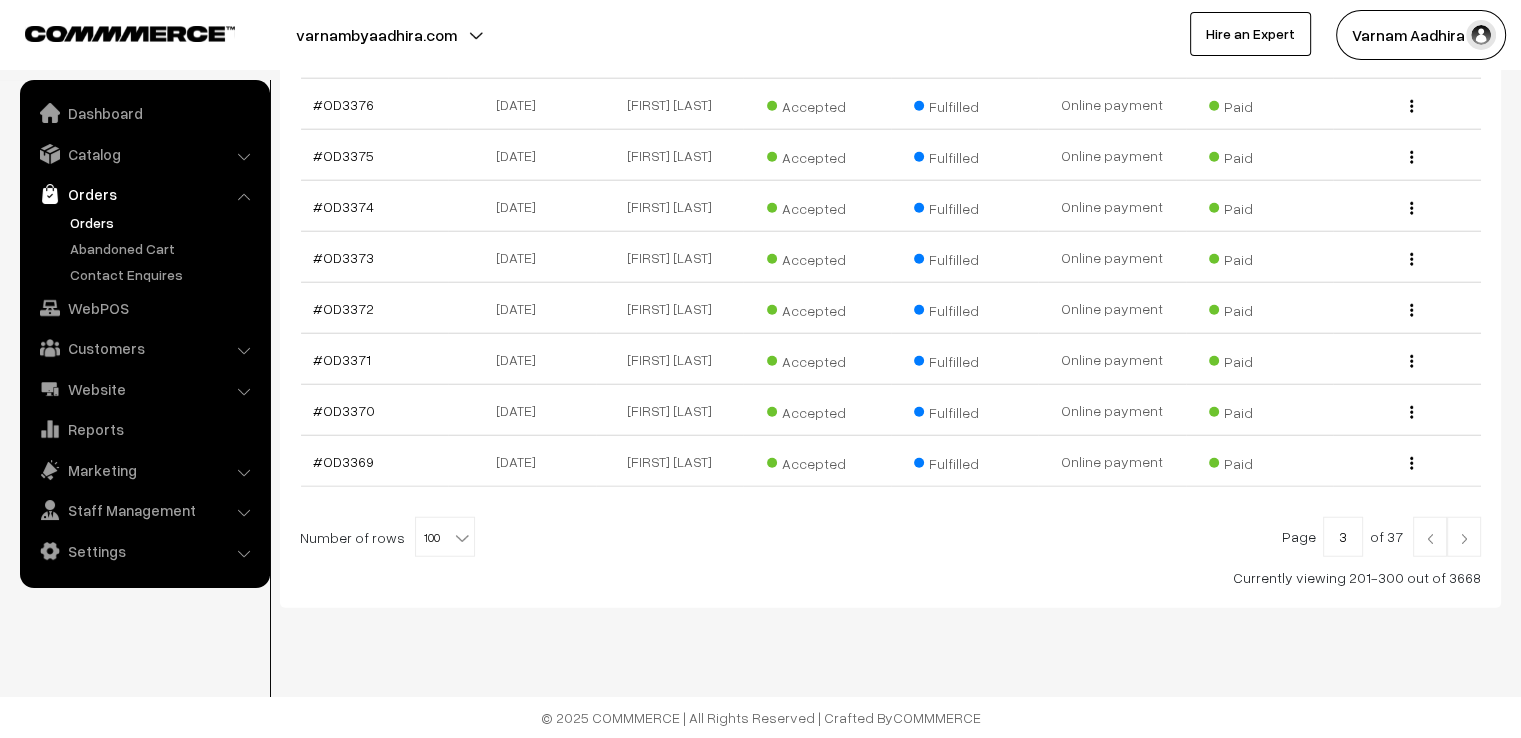 click at bounding box center (1464, 537) 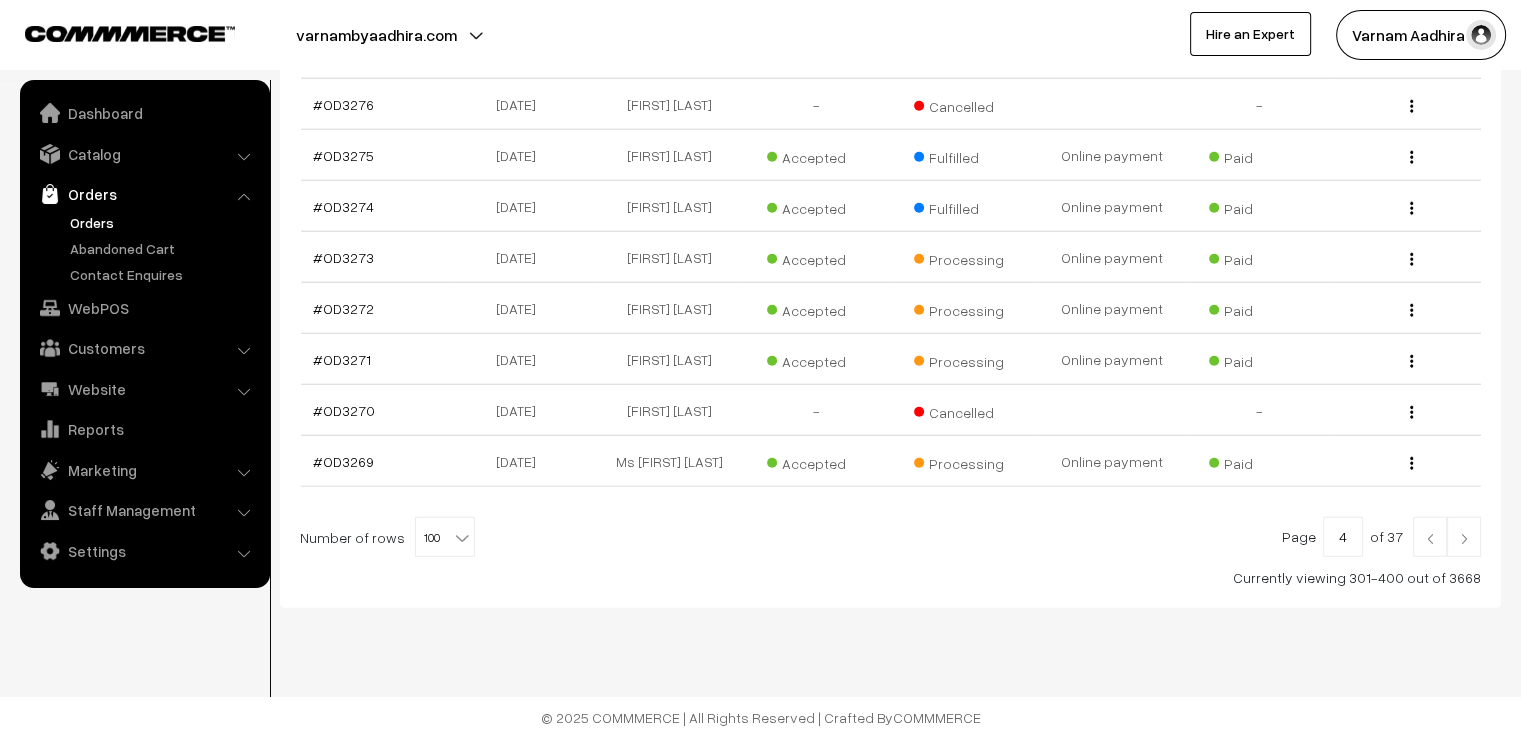 scroll, scrollTop: 5280, scrollLeft: 0, axis: vertical 